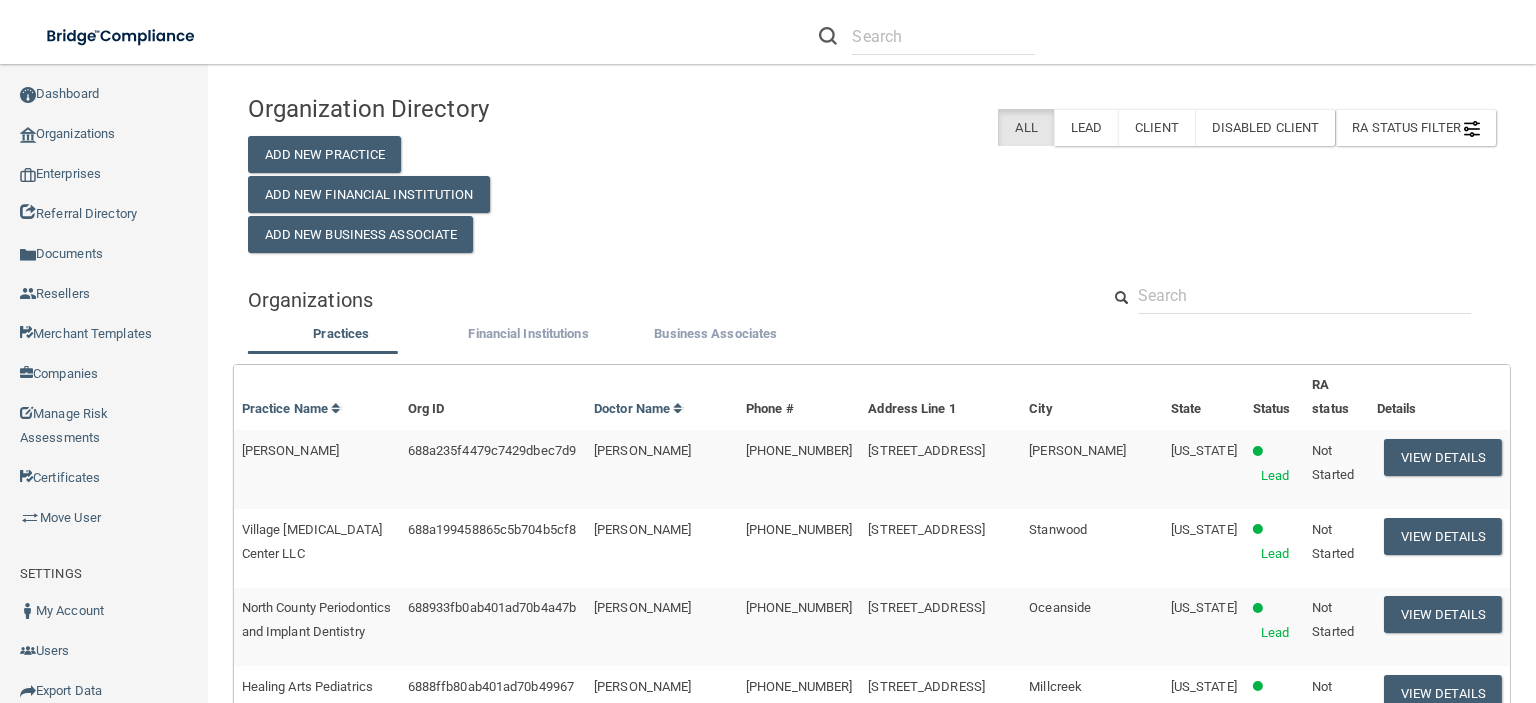 scroll, scrollTop: 0, scrollLeft: 0, axis: both 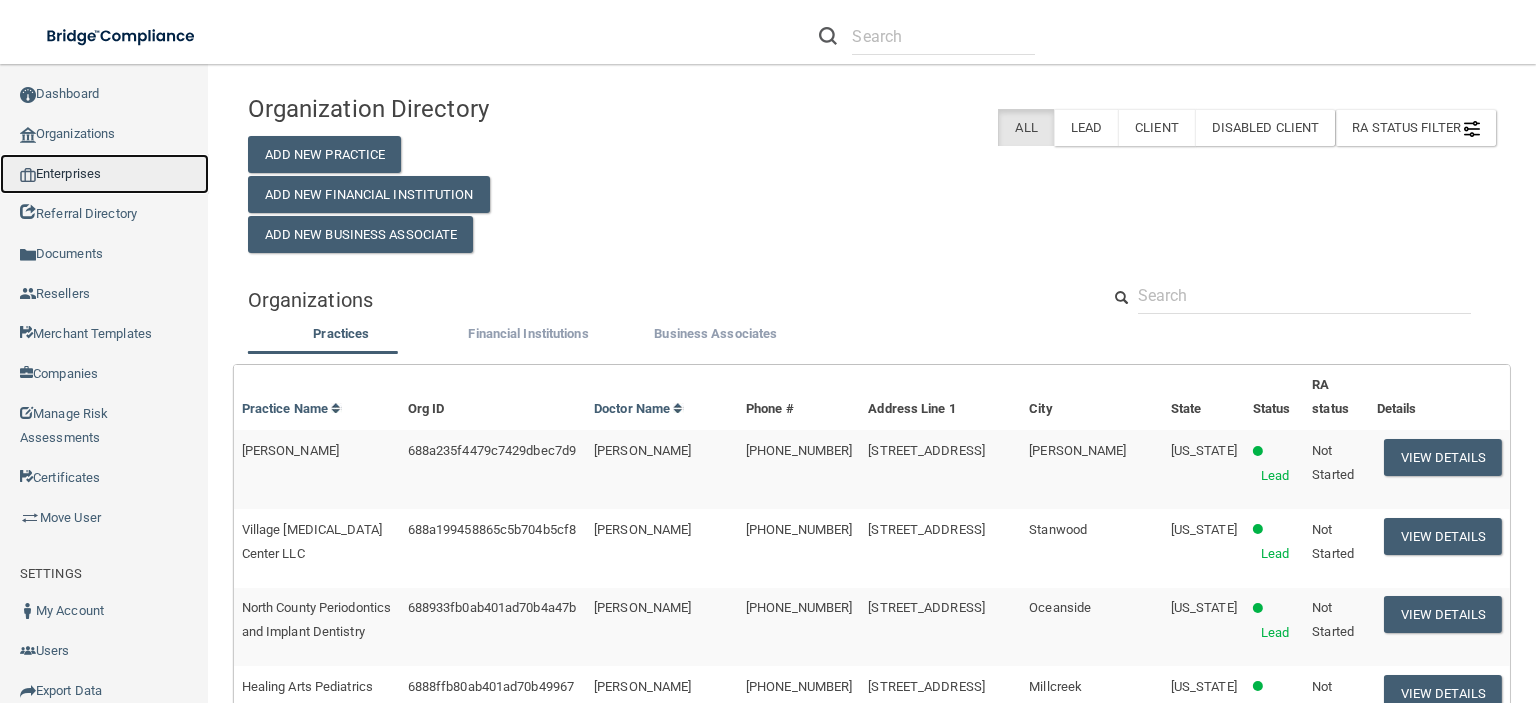 click on "Enterprises" at bounding box center (104, 174) 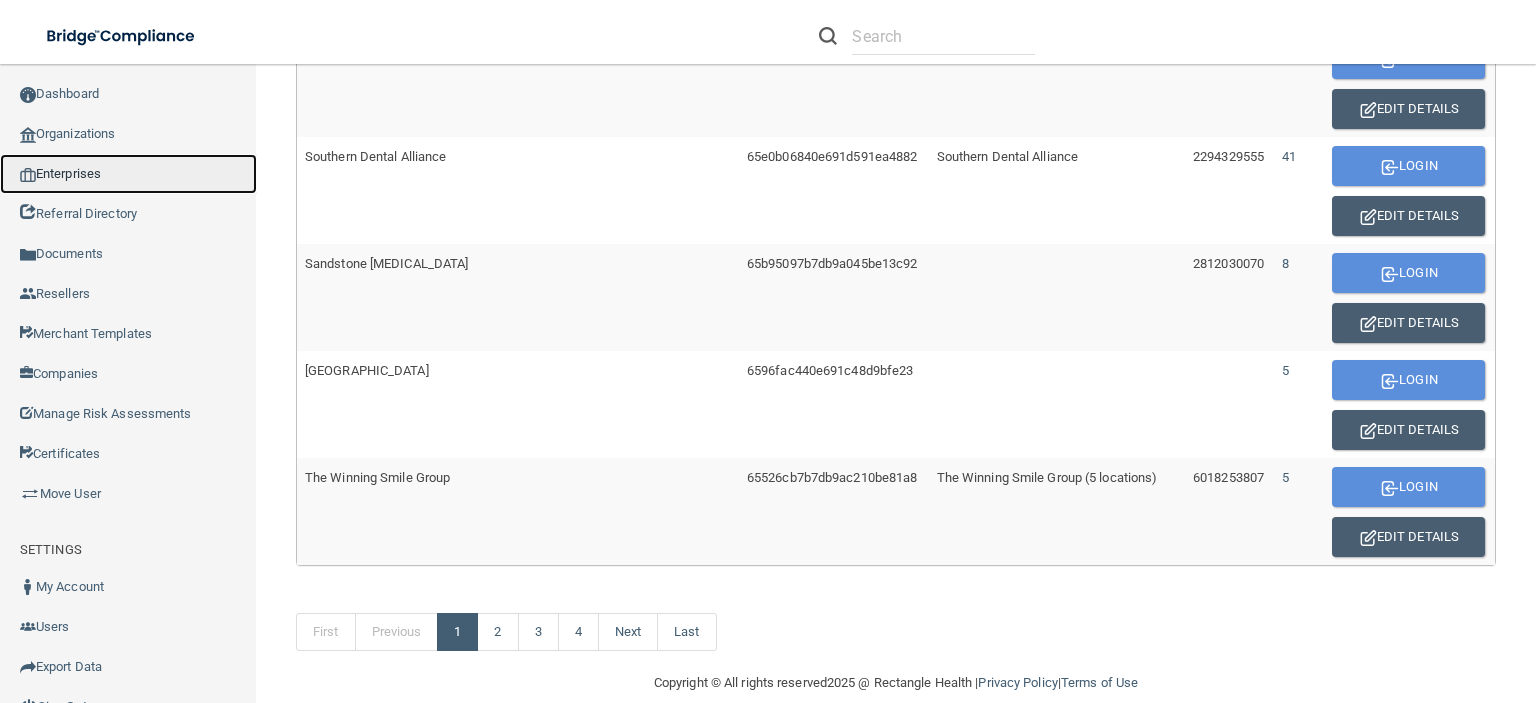 scroll, scrollTop: 1324, scrollLeft: 0, axis: vertical 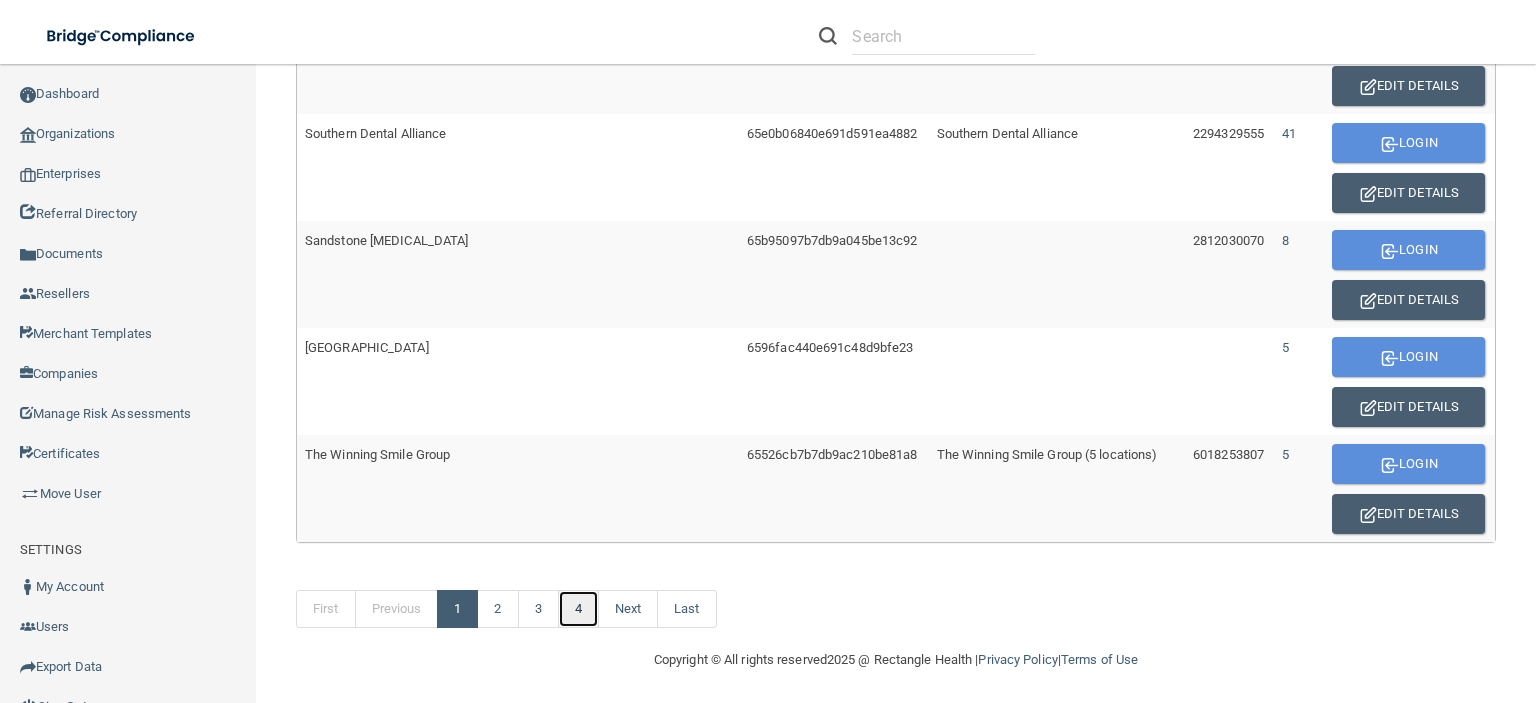 click on "4" at bounding box center (578, 609) 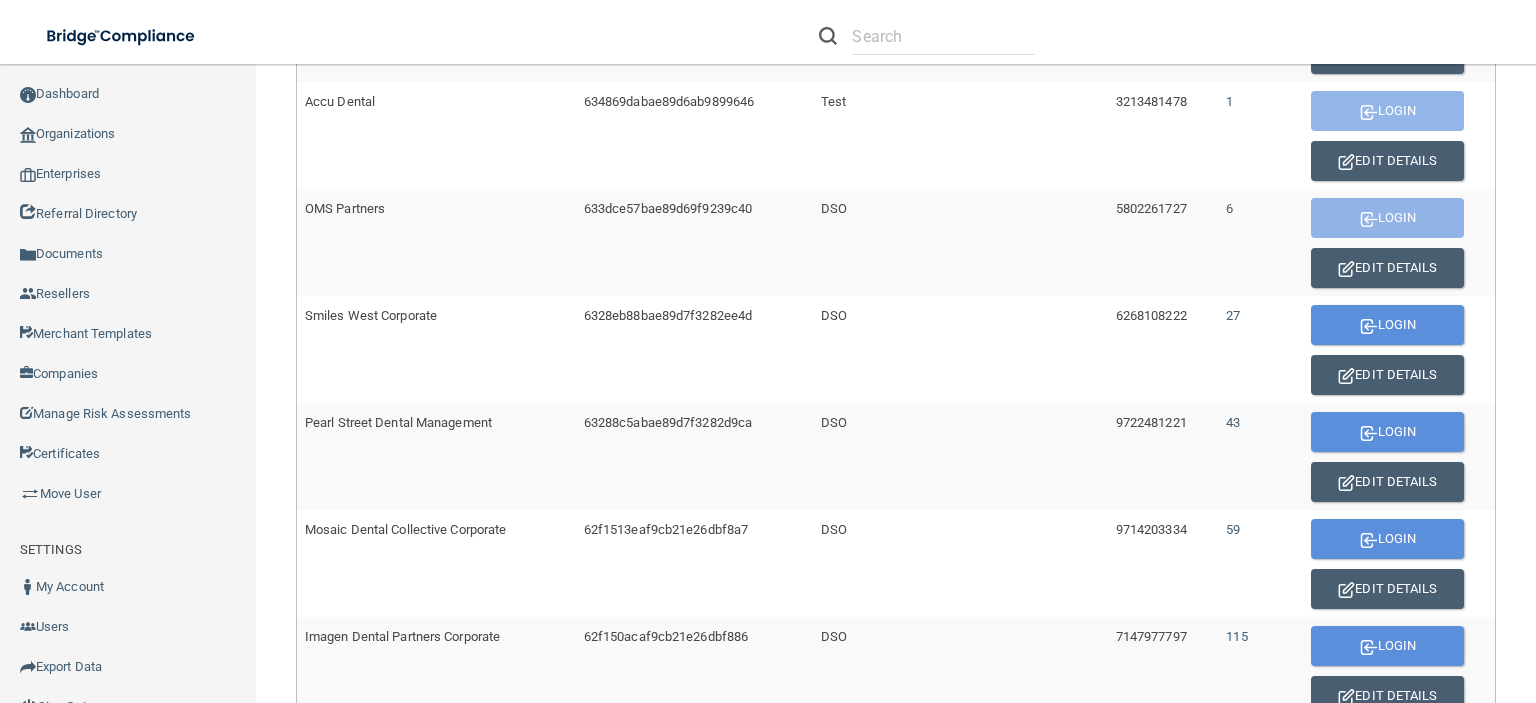 scroll, scrollTop: 789, scrollLeft: 0, axis: vertical 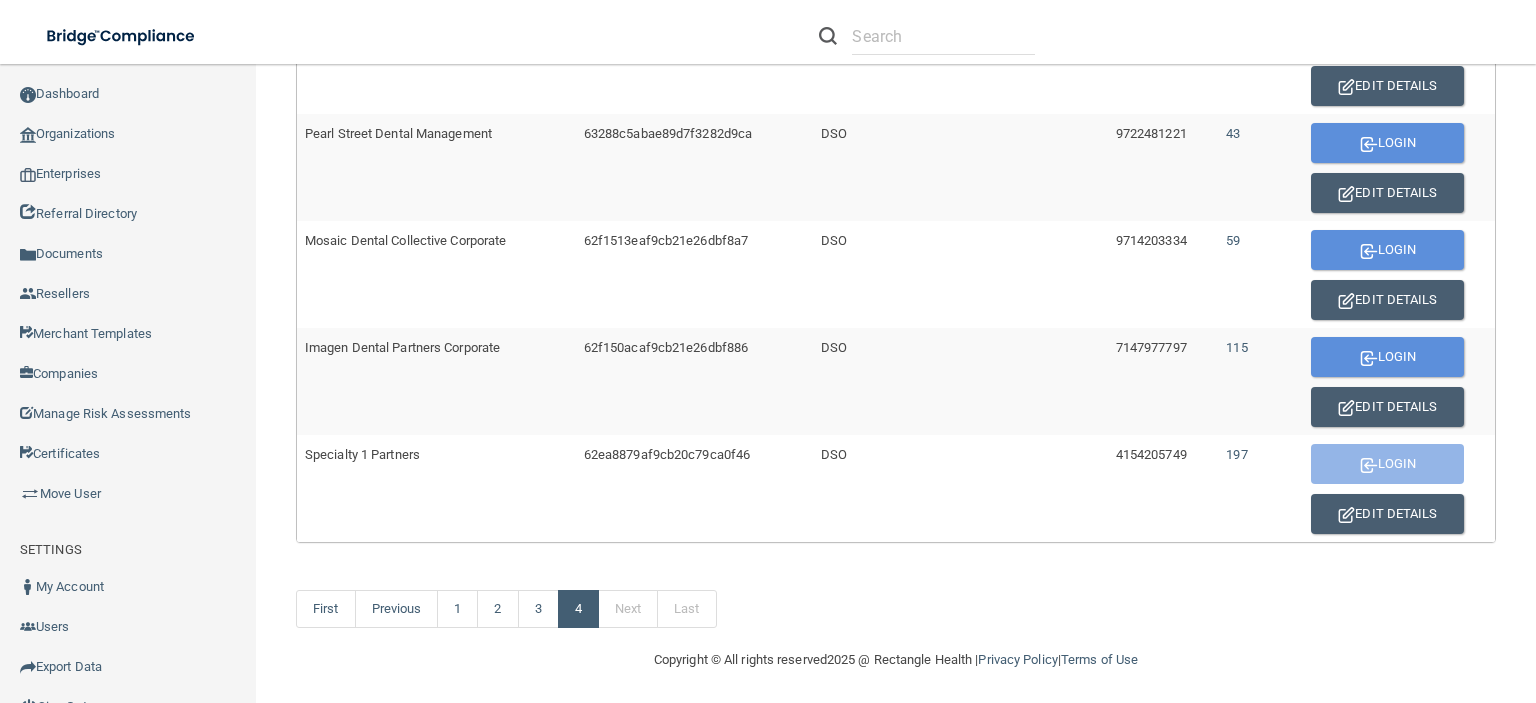 drag, startPoint x: 1392, startPoint y: 392, endPoint x: 1096, endPoint y: 553, distance: 336.9525 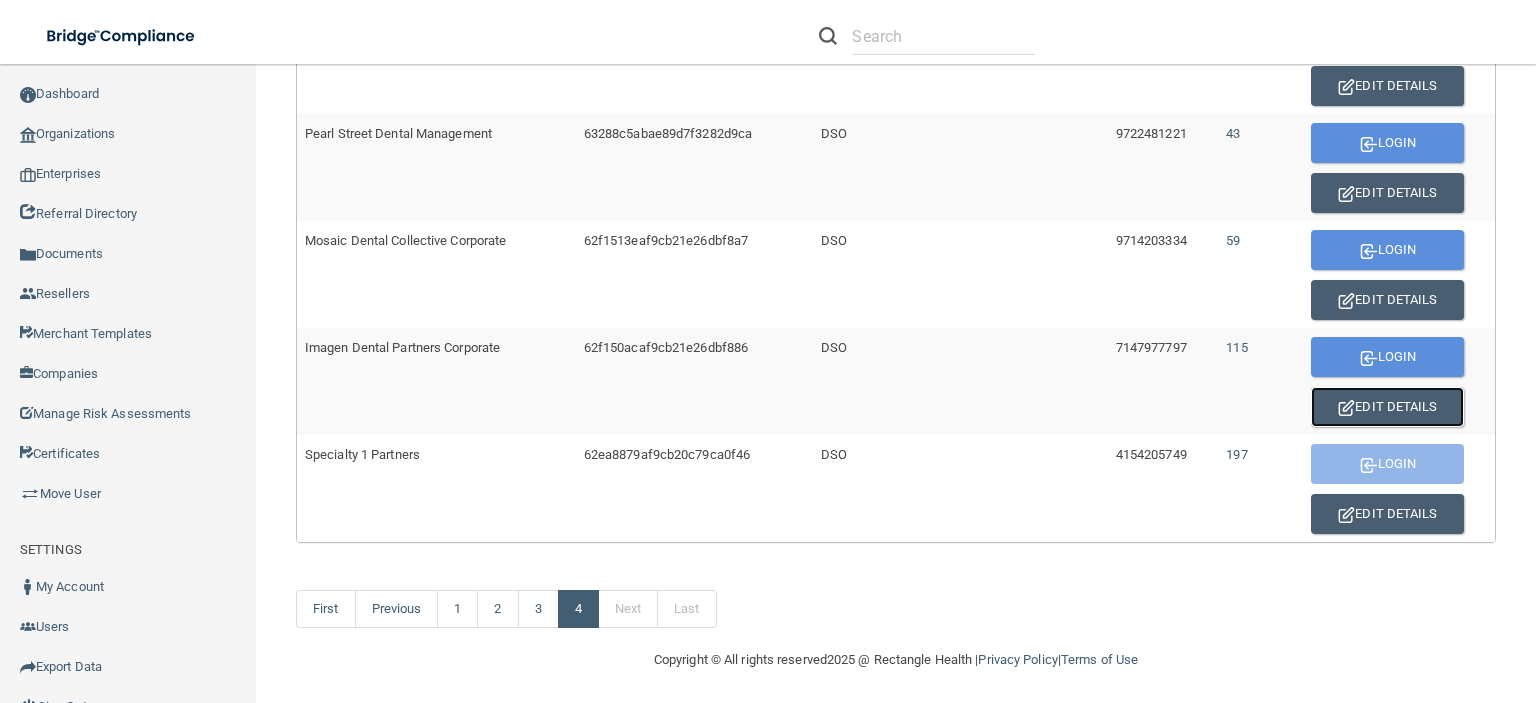 click on "Edit Details" at bounding box center (1387, 407) 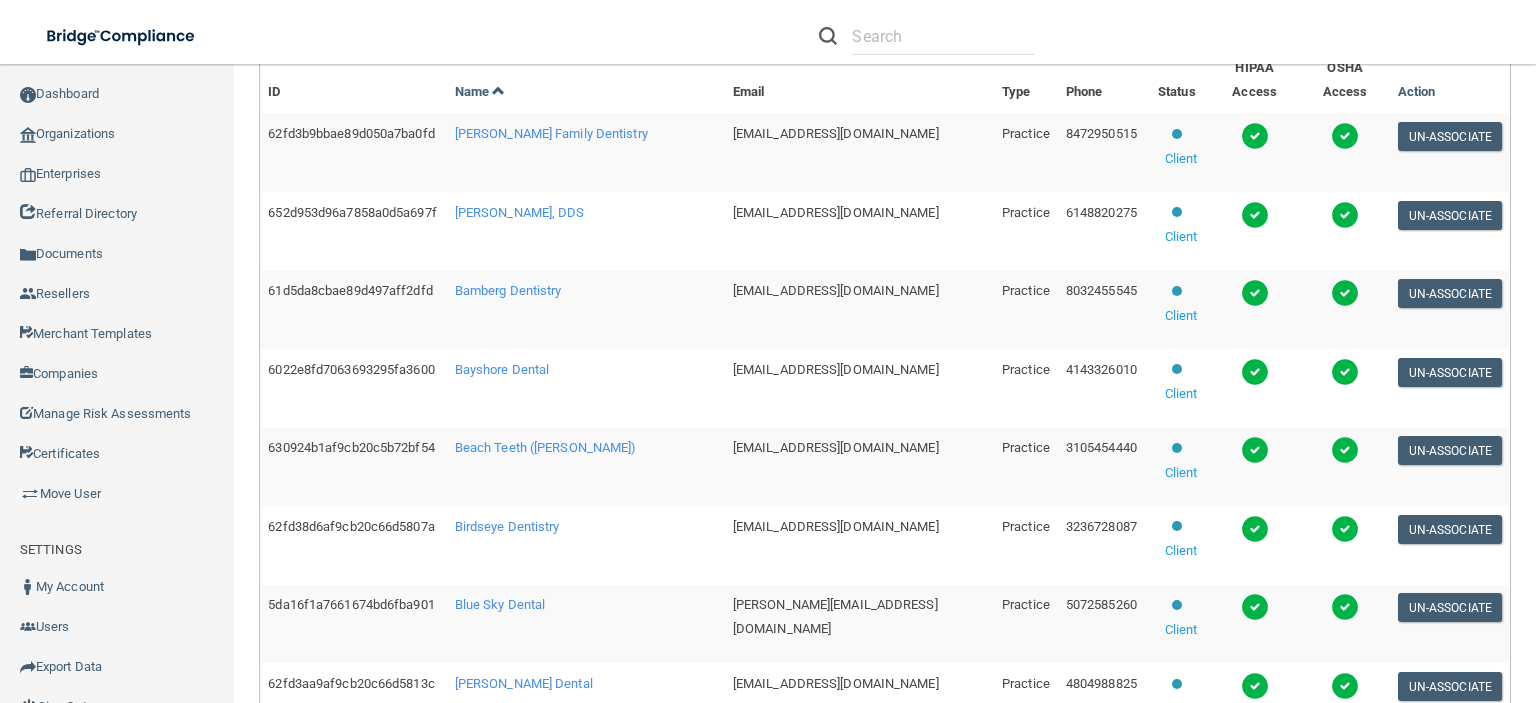 scroll, scrollTop: 700, scrollLeft: 0, axis: vertical 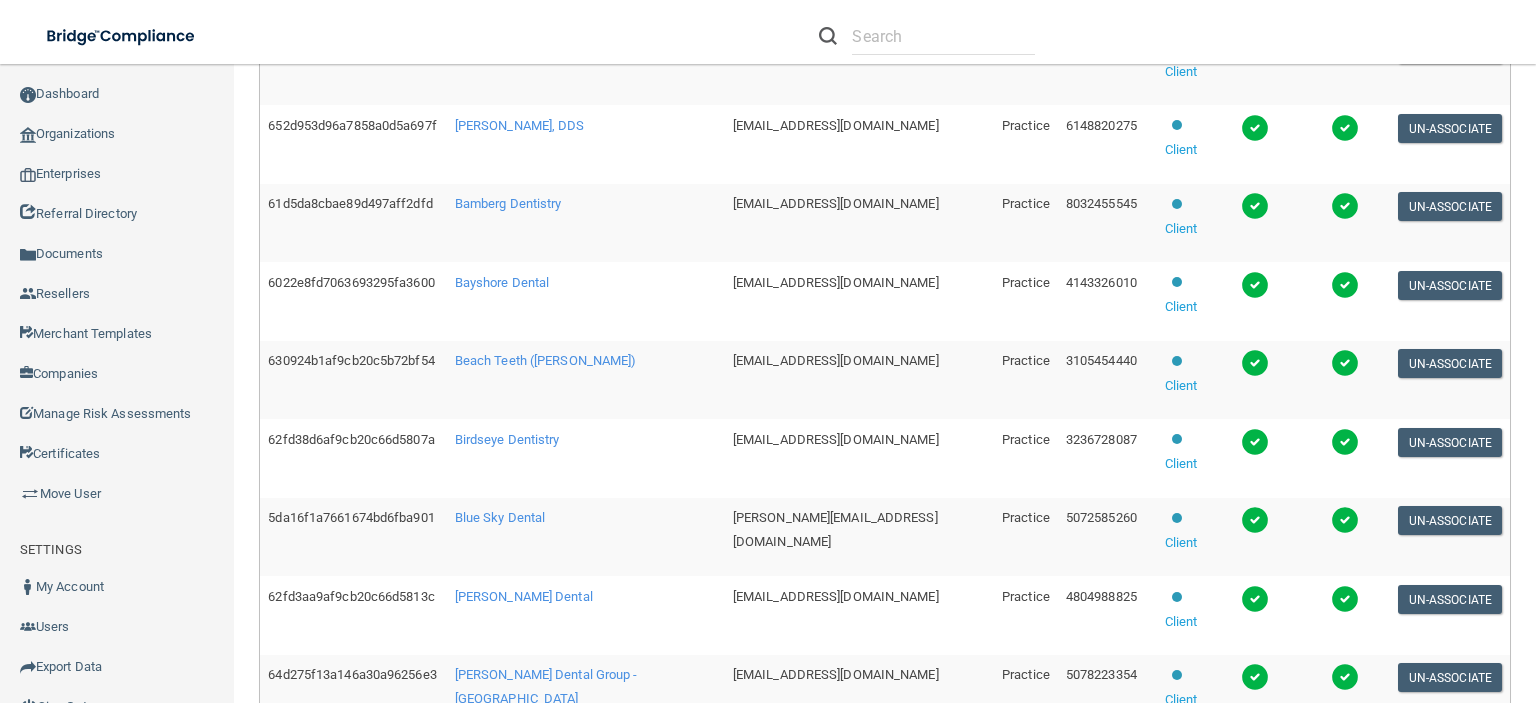 click on "2" at bounding box center (461, 855) 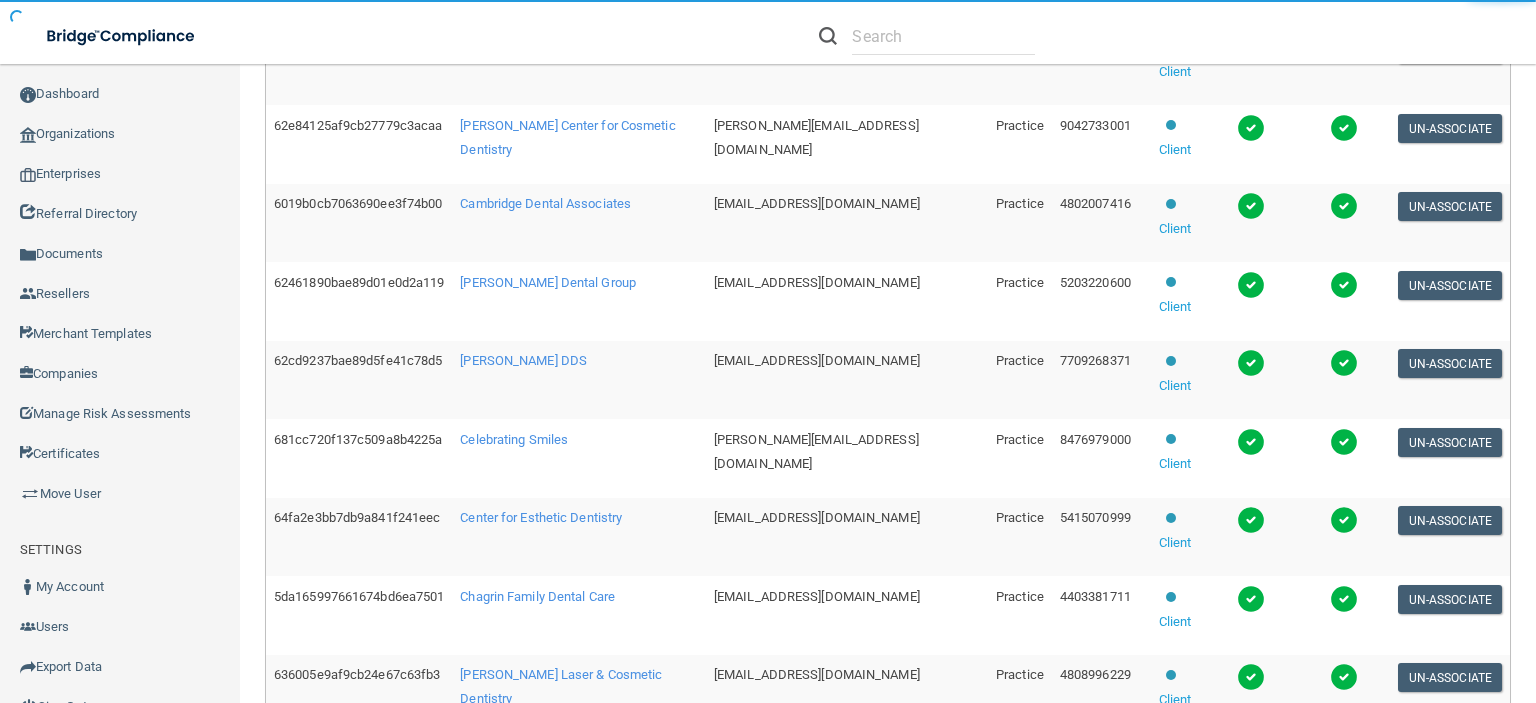 scroll, scrollTop: 556, scrollLeft: 0, axis: vertical 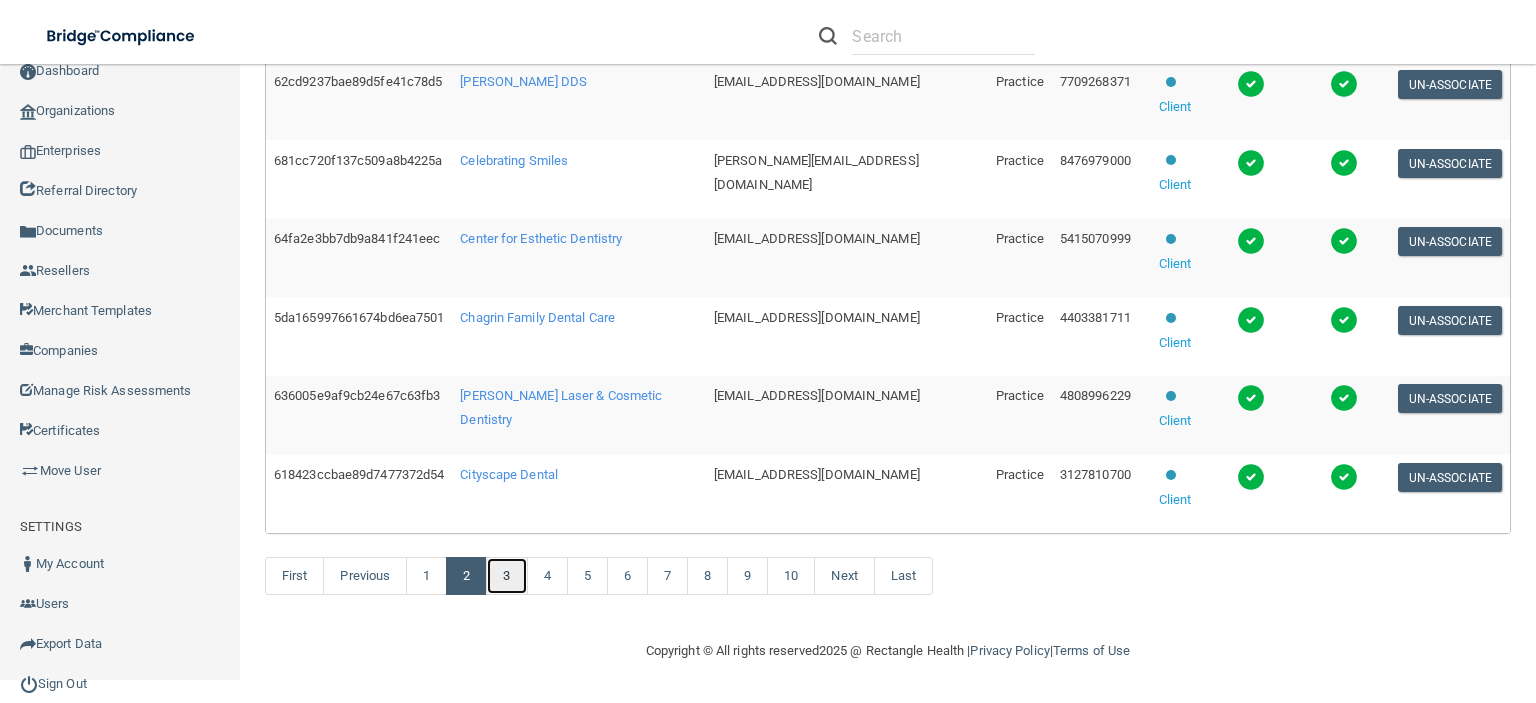 click on "3" at bounding box center (506, 576) 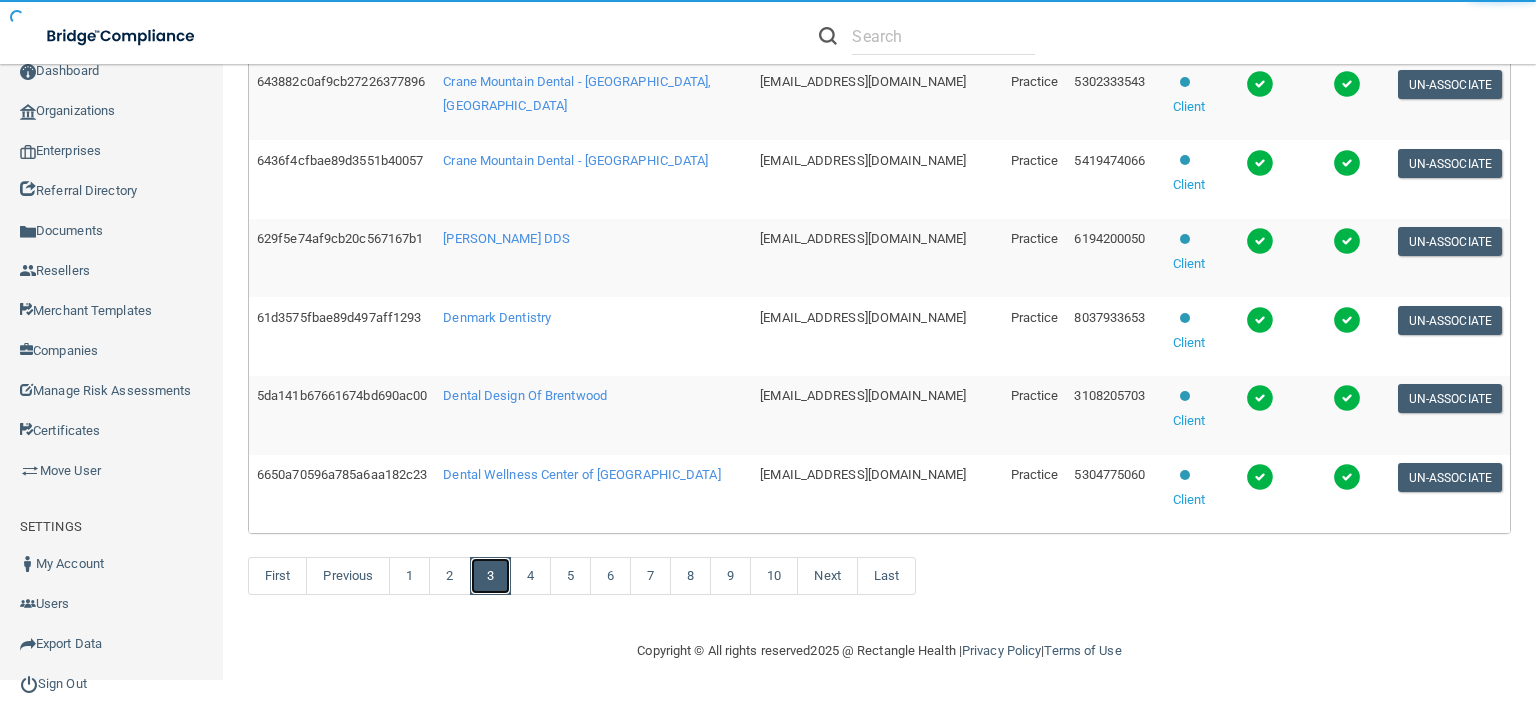 scroll, scrollTop: 556, scrollLeft: 0, axis: vertical 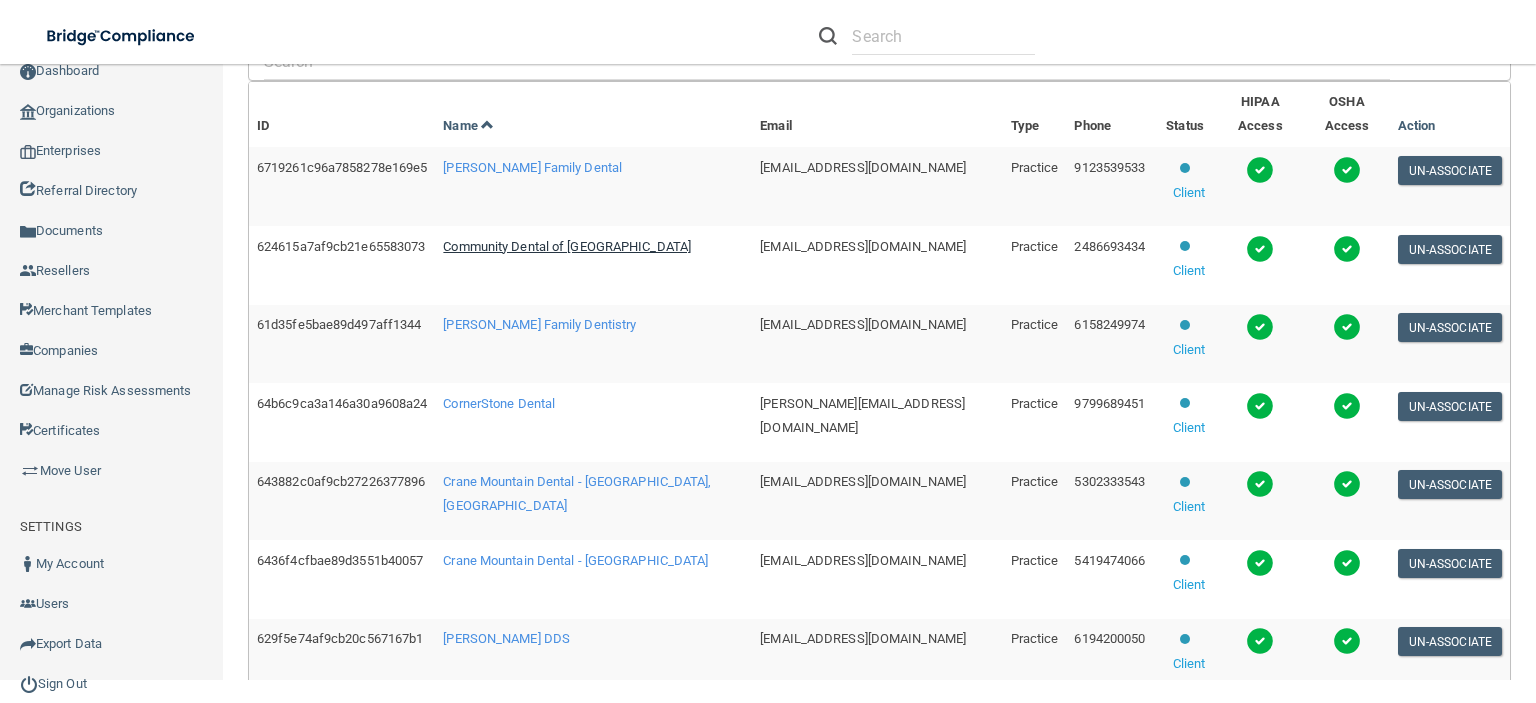 click on "Community Dental of [GEOGRAPHIC_DATA]" at bounding box center [567, 246] 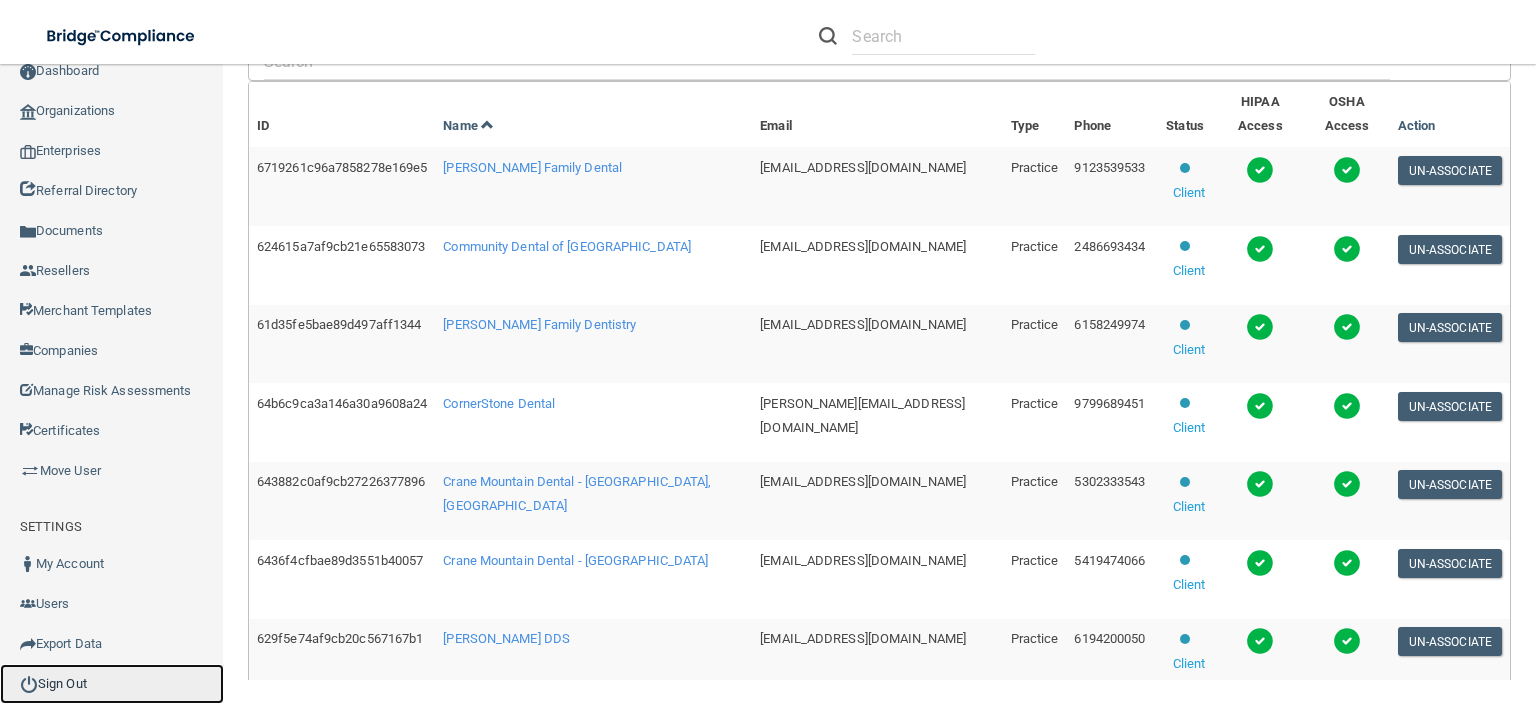 click on "Sign Out" at bounding box center [112, 684] 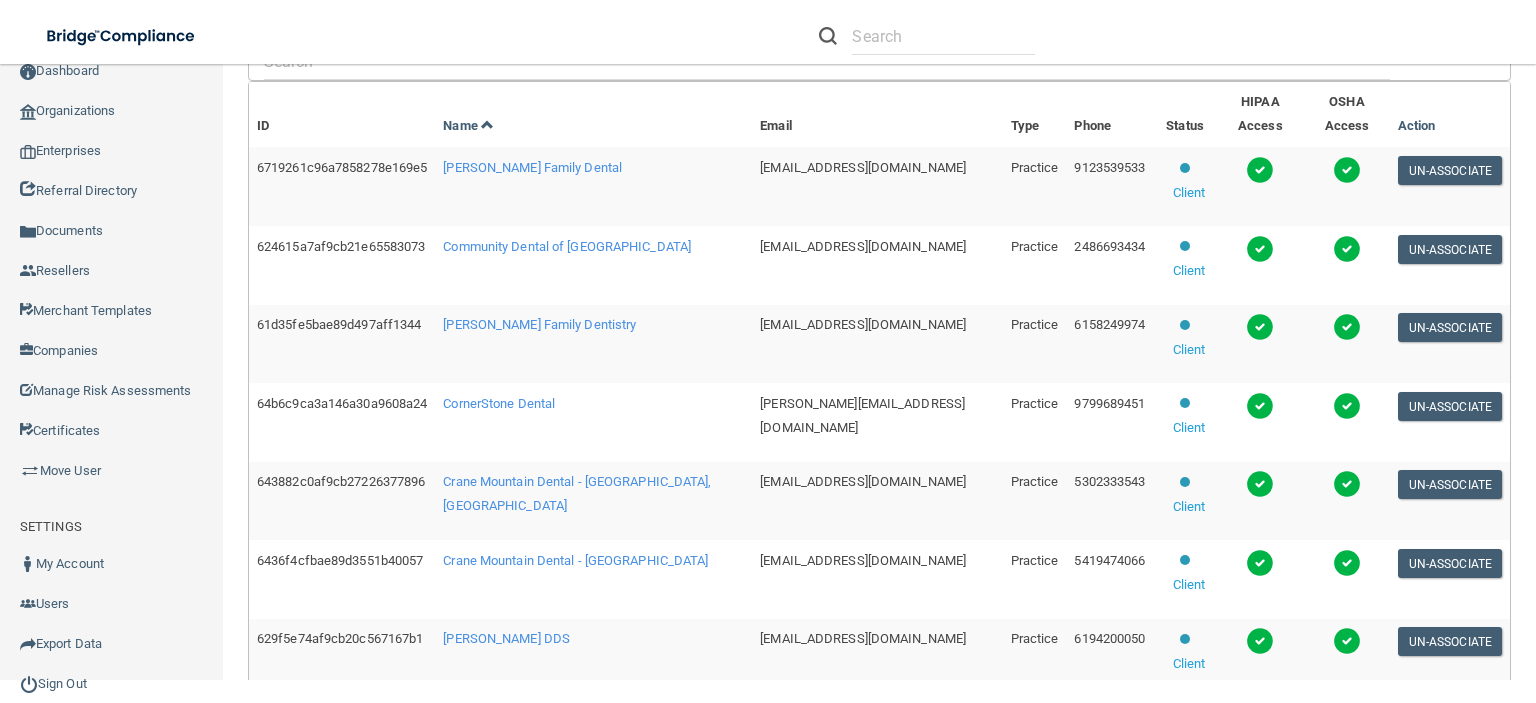 scroll, scrollTop: 0, scrollLeft: 0, axis: both 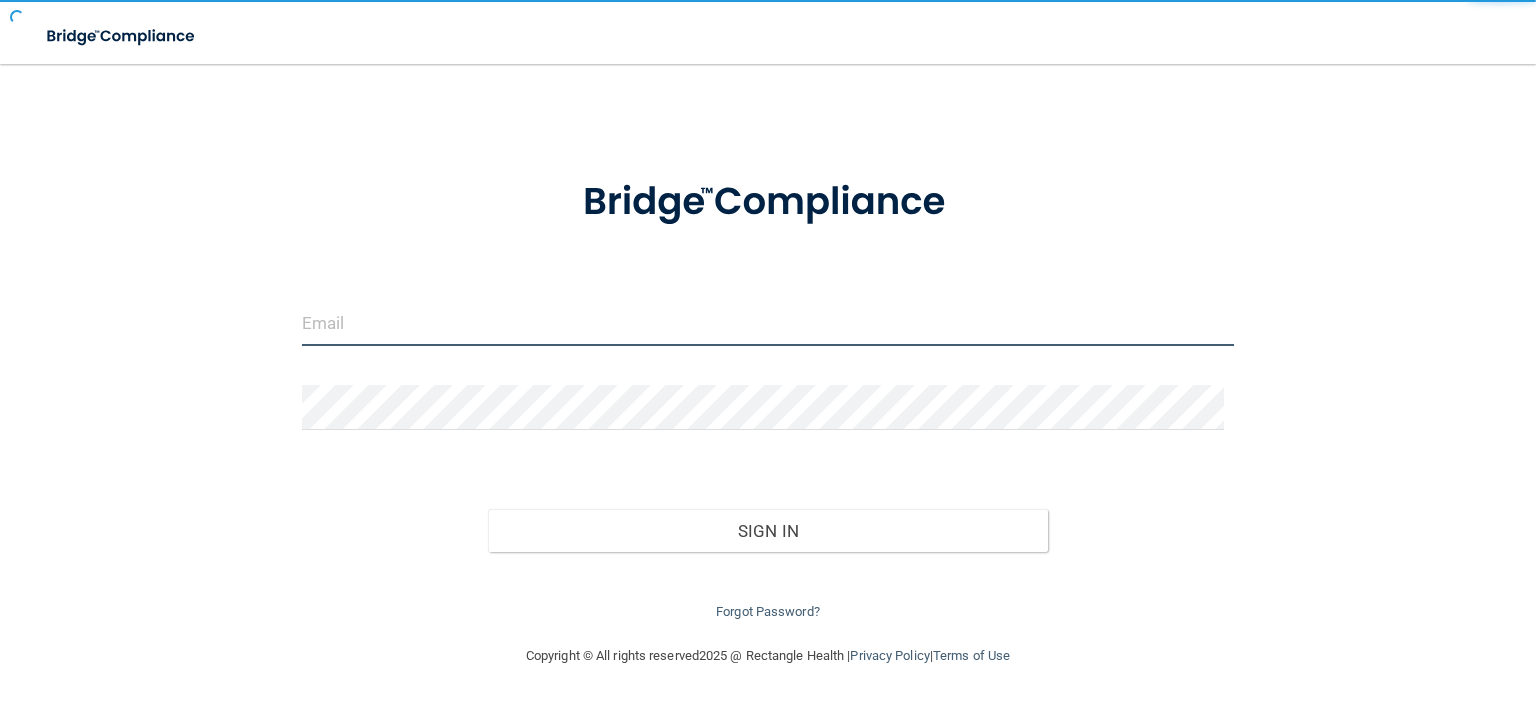 type on "agrantz@rectanglehealth.com" 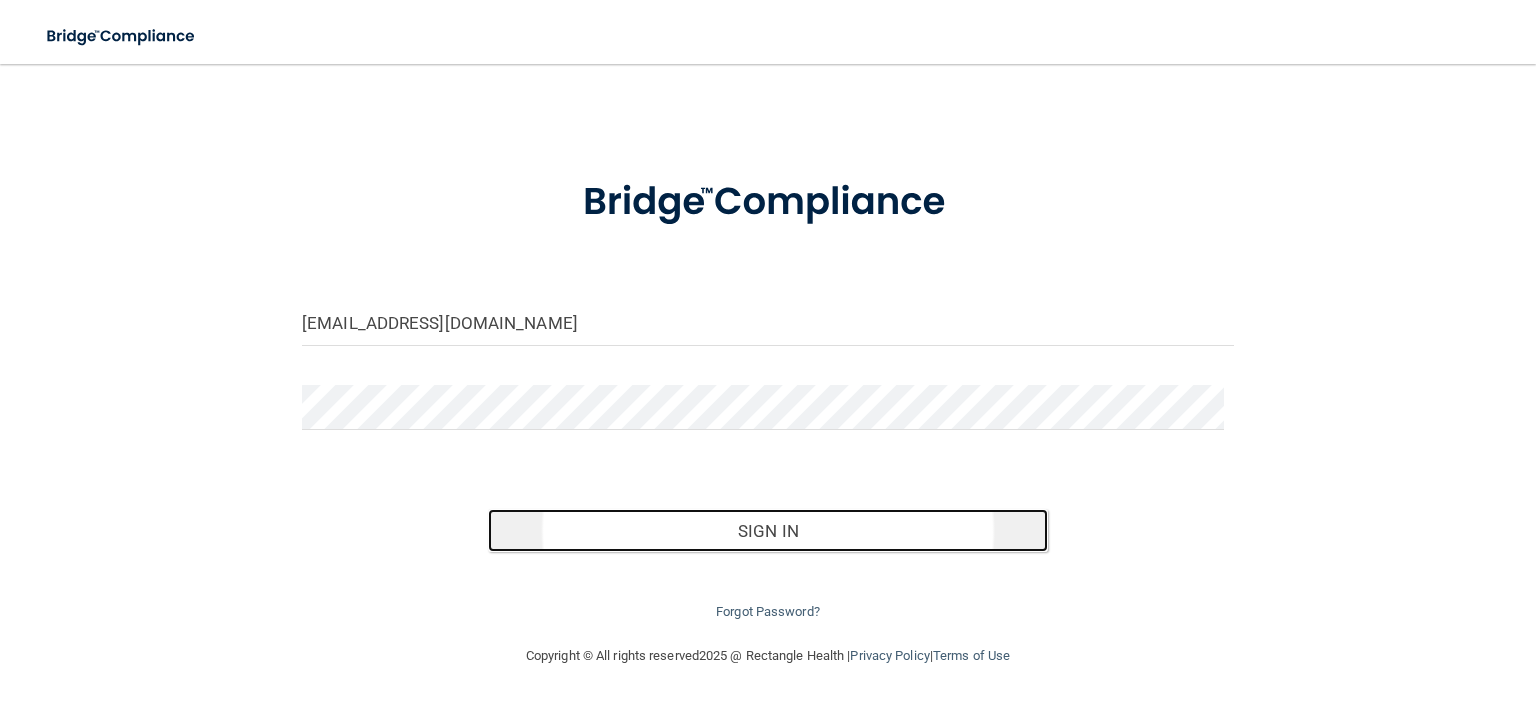 click on "Sign In" at bounding box center [767, 531] 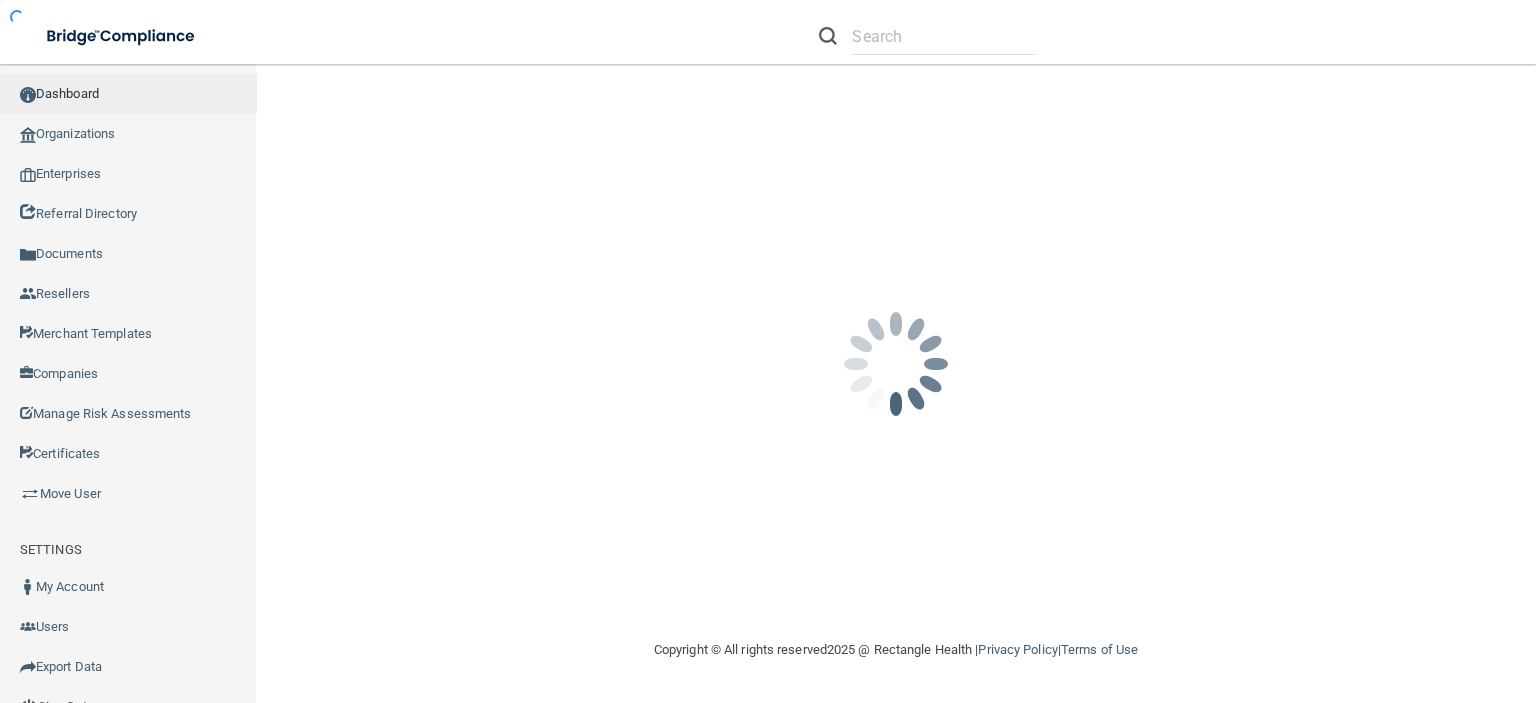 scroll, scrollTop: 0, scrollLeft: 0, axis: both 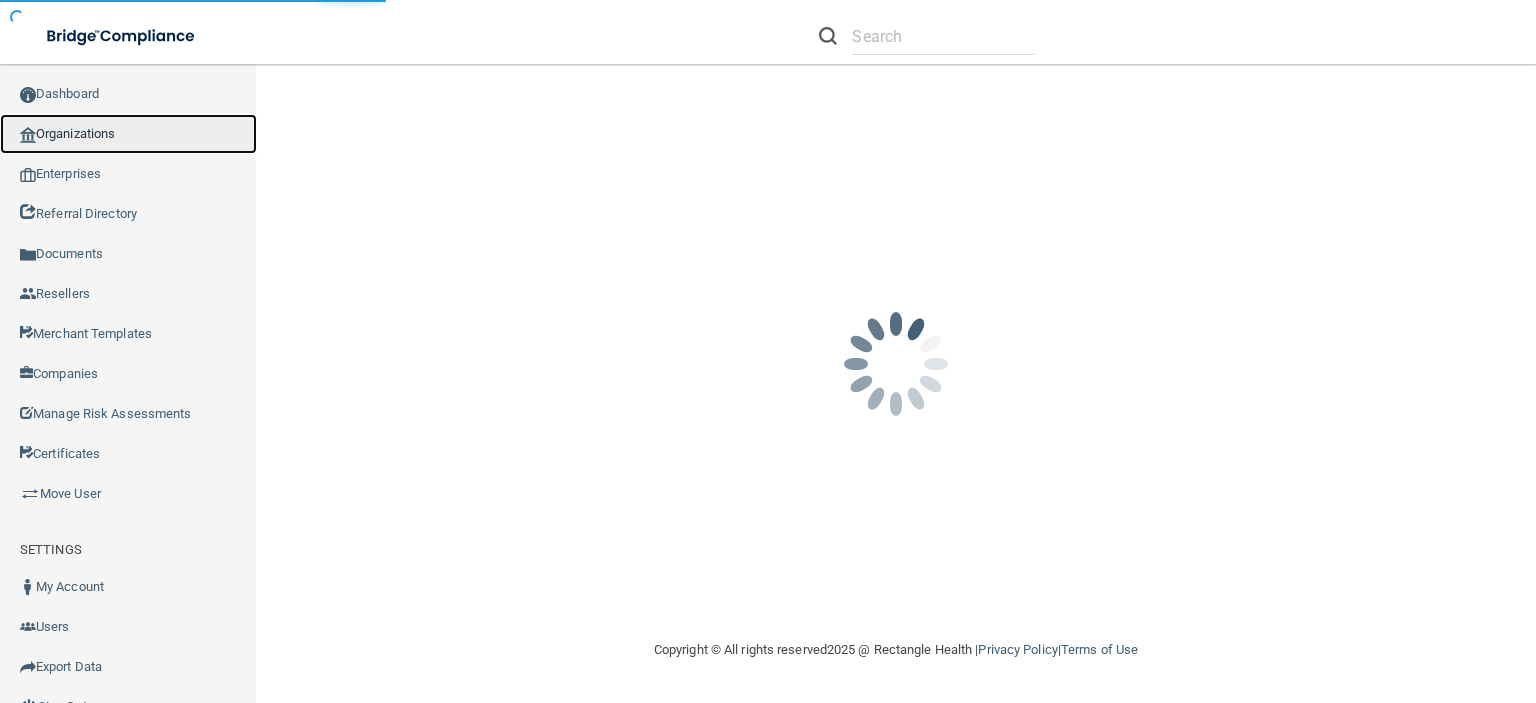 click on "Organizations" at bounding box center (128, 134) 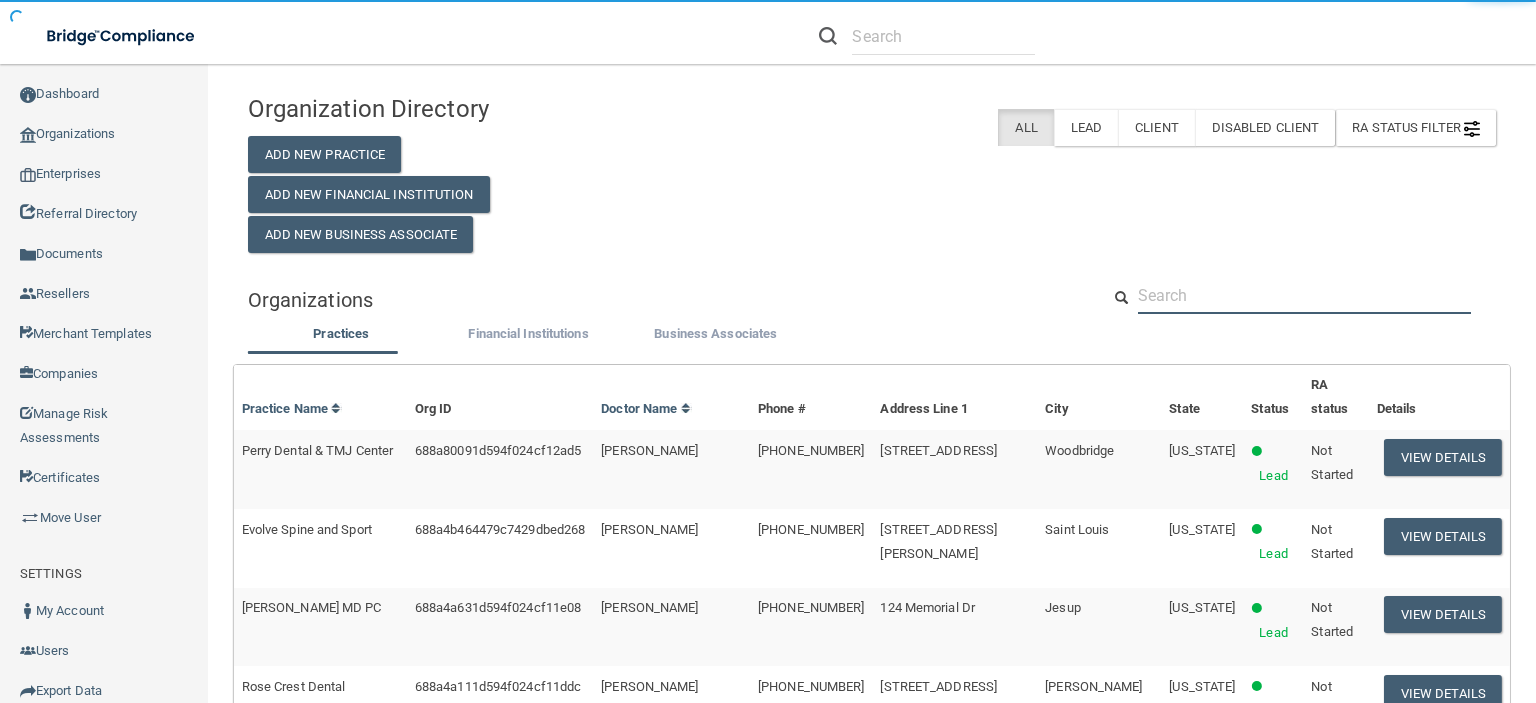 click at bounding box center [1304, 295] 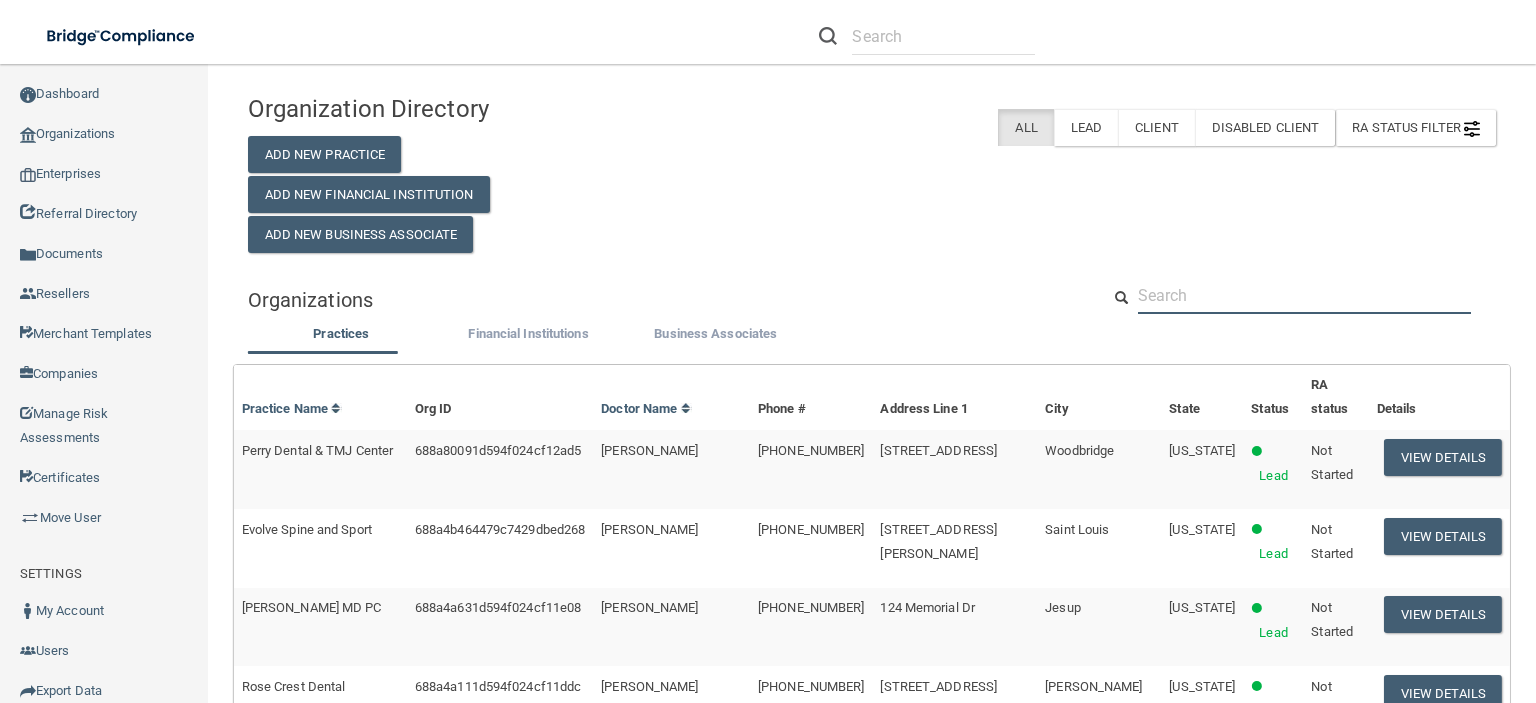 paste on "[EMAIL_ADDRESS][DOMAIN_NAME]" 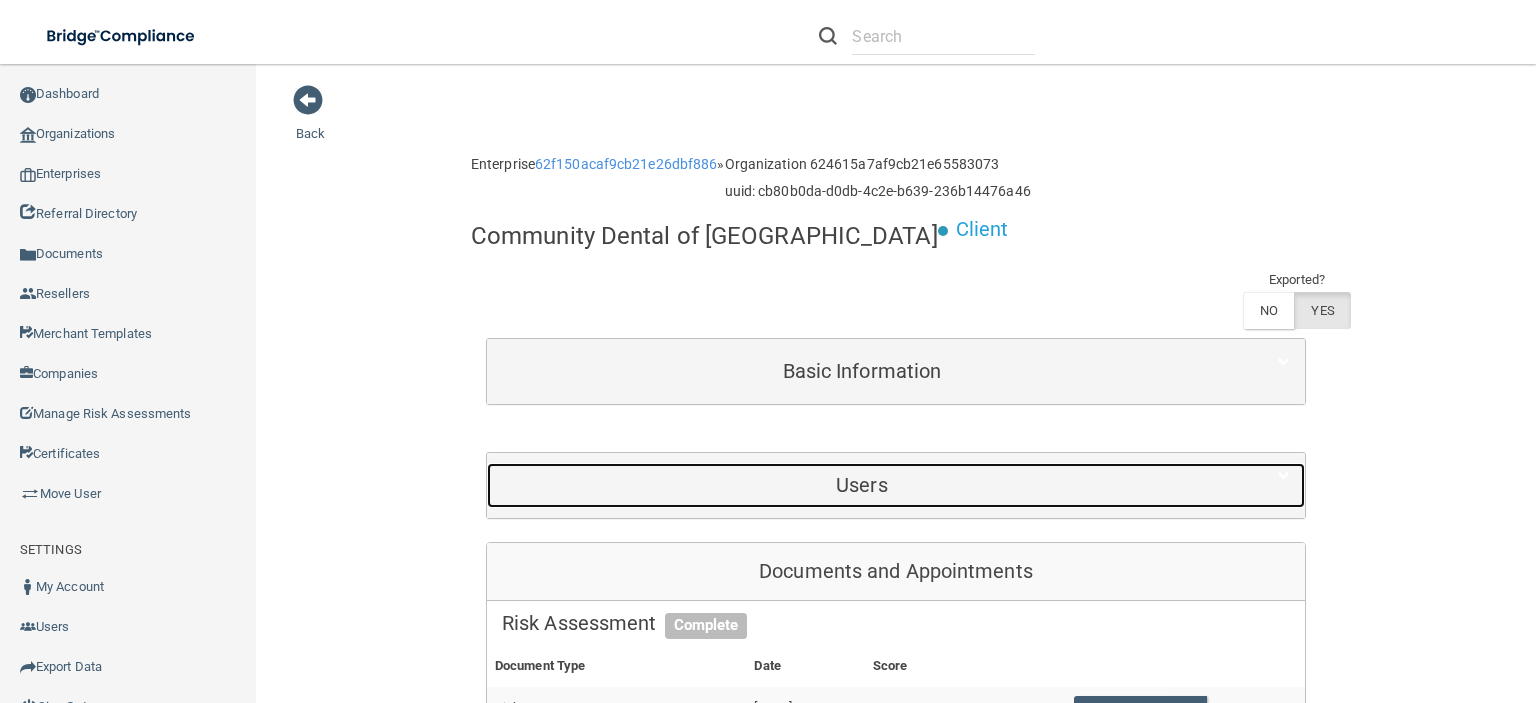 click on "Users" at bounding box center (862, 485) 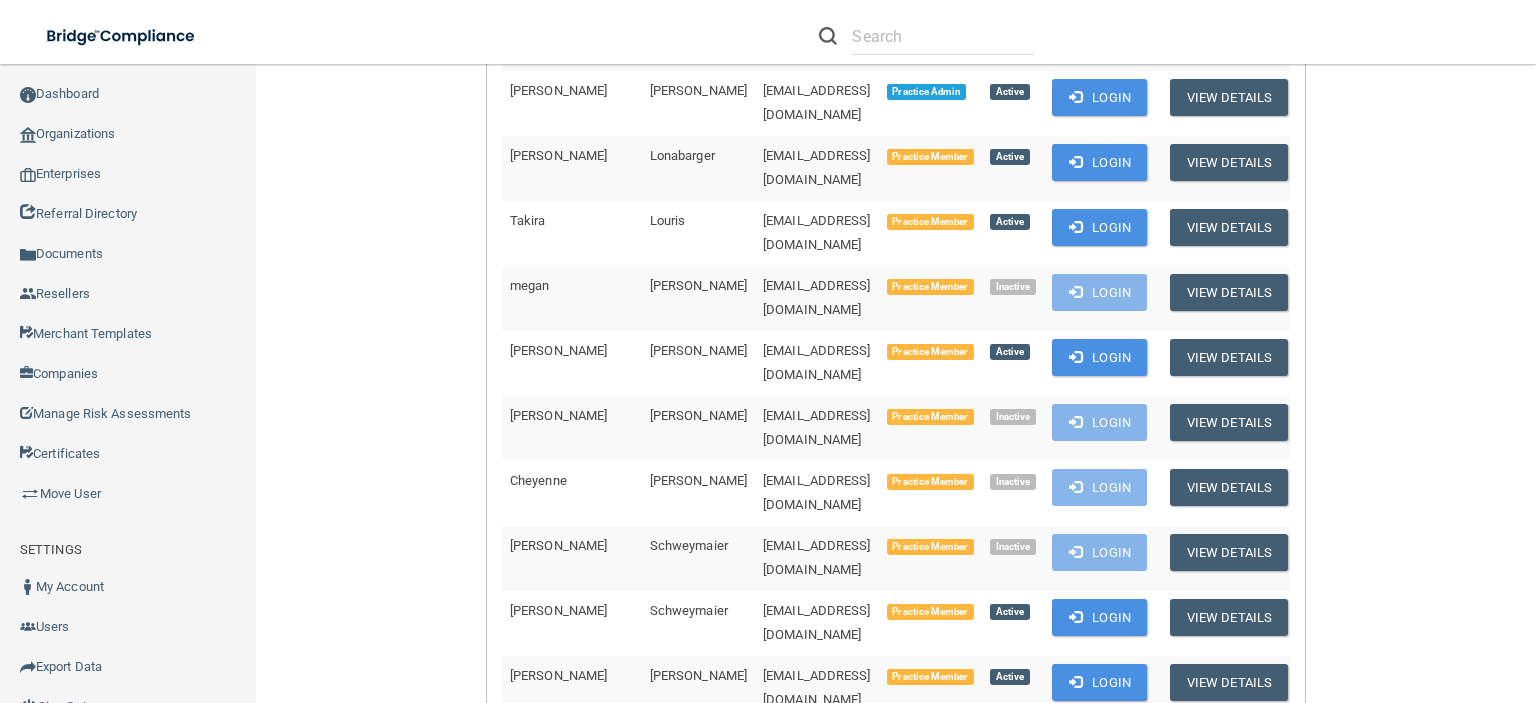 scroll, scrollTop: 700, scrollLeft: 0, axis: vertical 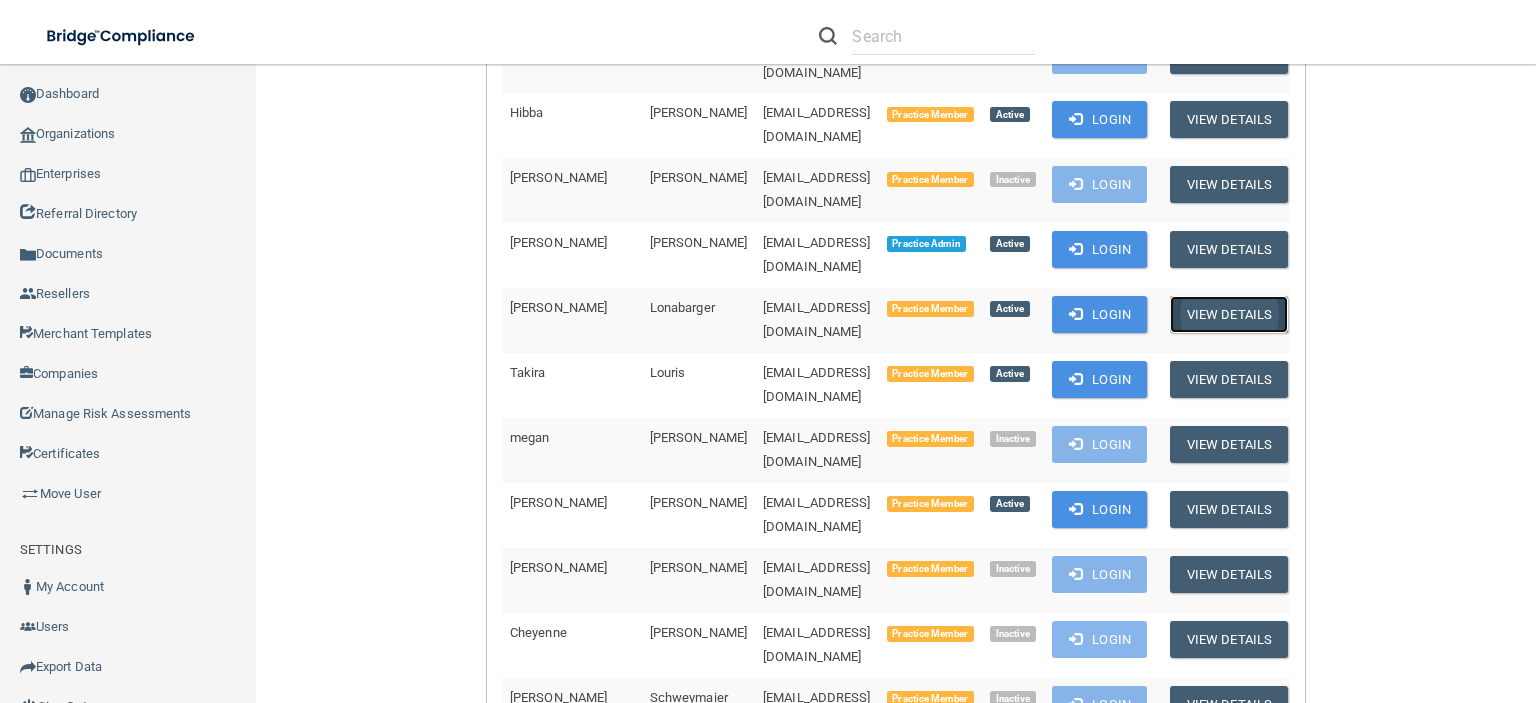 click on "View Details" at bounding box center (1229, 314) 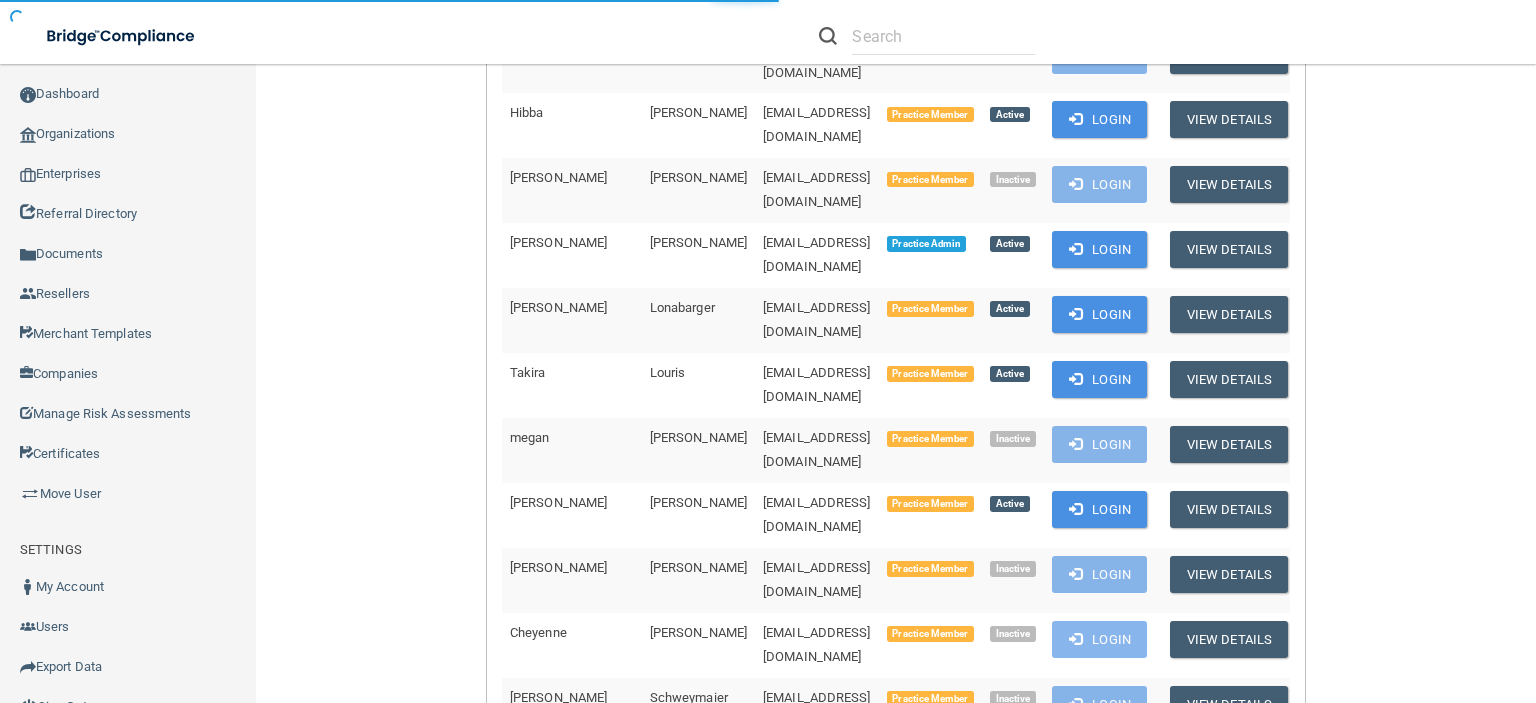 scroll, scrollTop: 0, scrollLeft: 0, axis: both 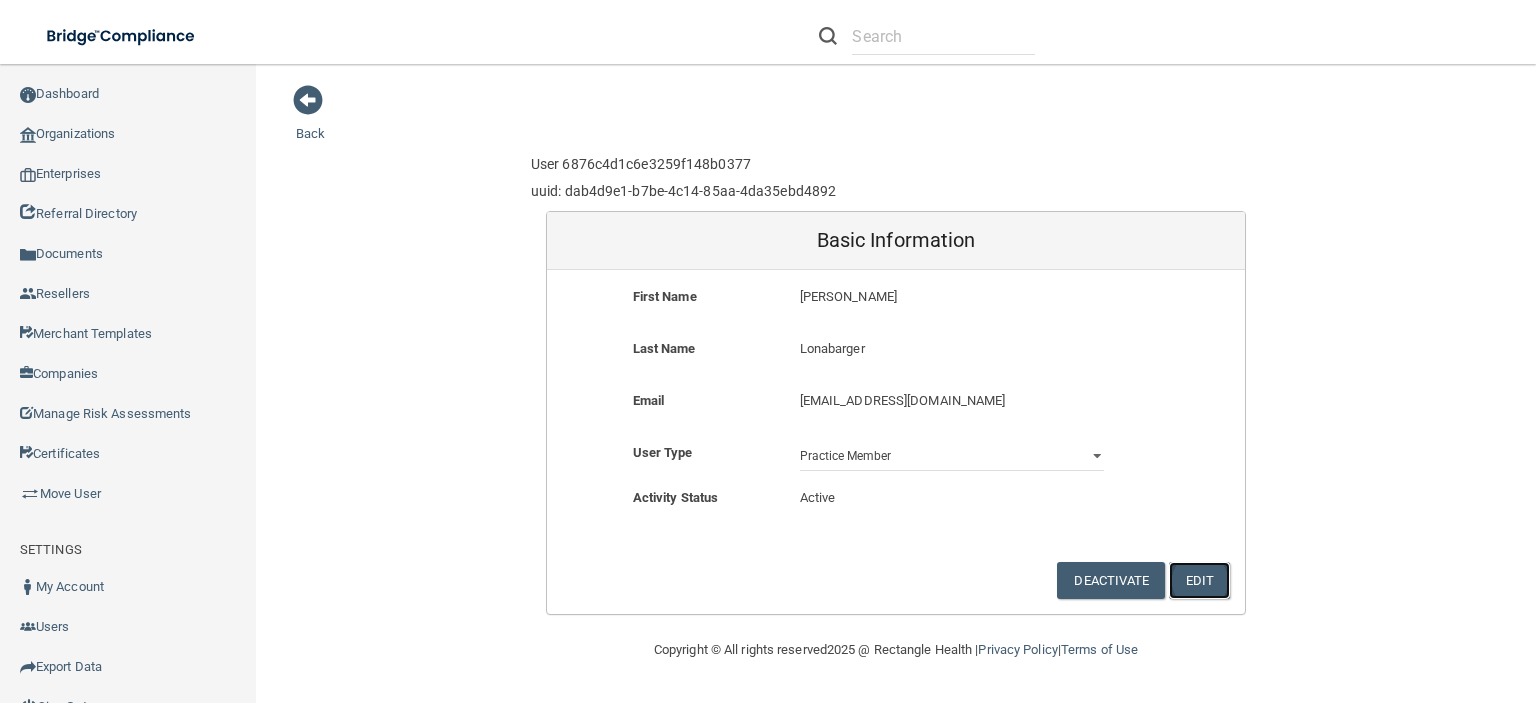 click on "Edit" at bounding box center (1199, 580) 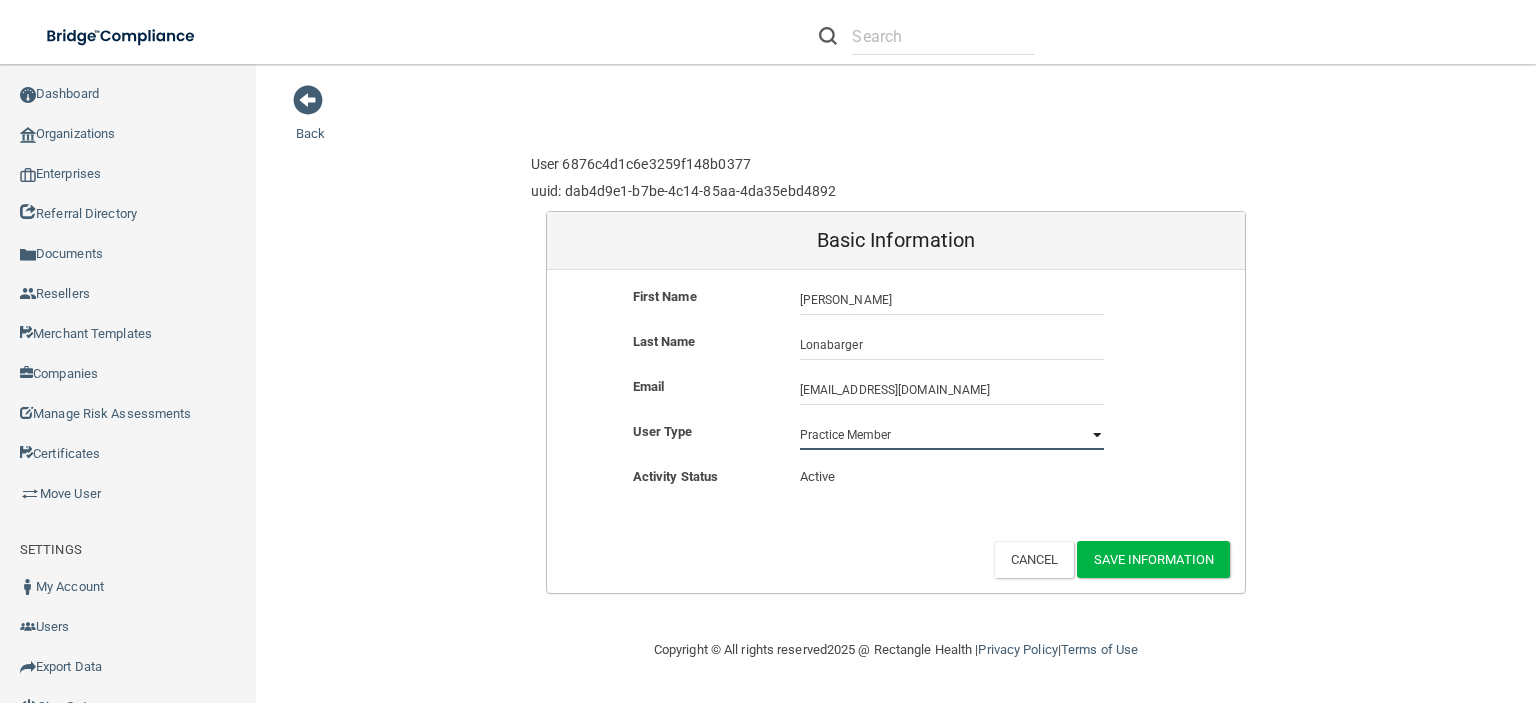 click on "Practice Admin  Practice Member  Financial Institution Admin  Business Associate Admin  Business Associate Member" at bounding box center [952, 435] 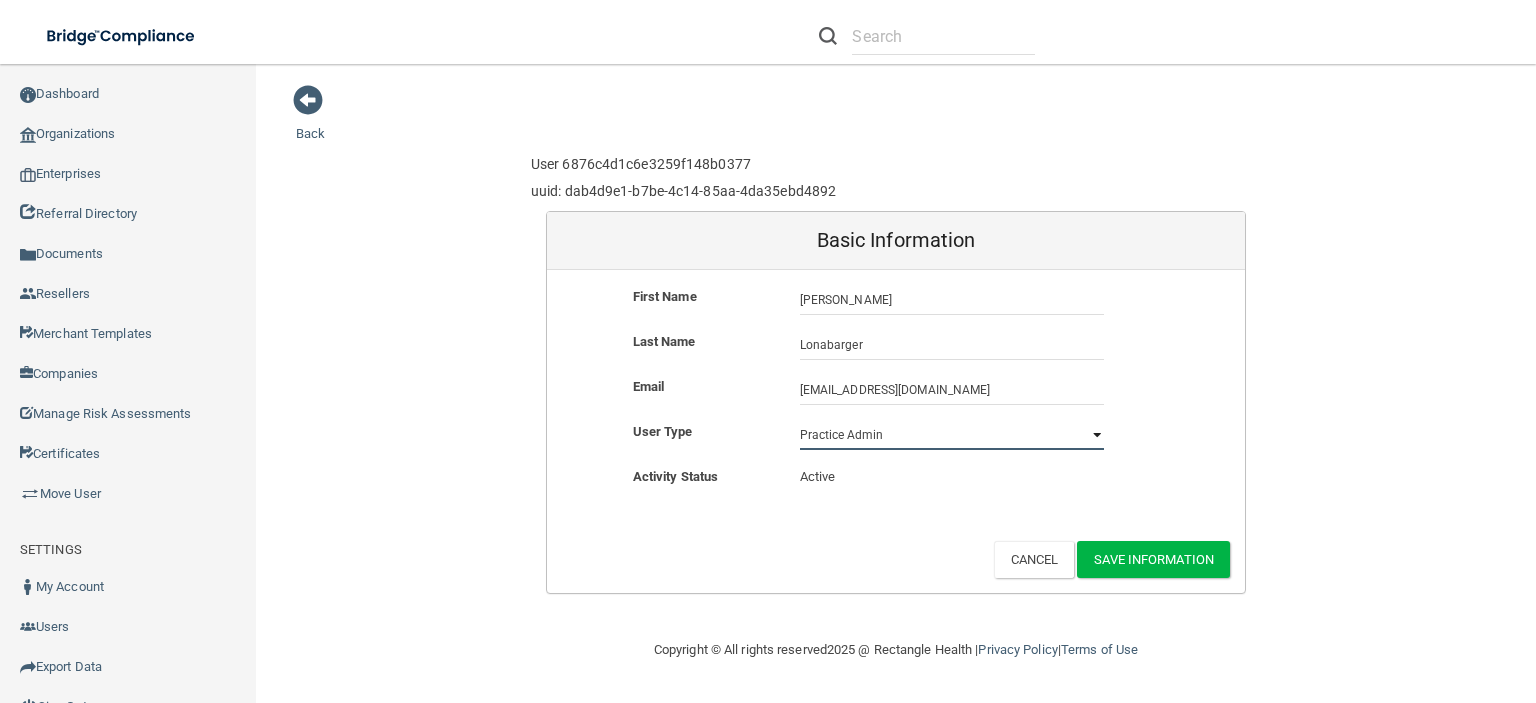 click on "Practice Admin  Practice Member  Financial Institution Admin  Business Associate Admin  Business Associate Member" at bounding box center (952, 435) 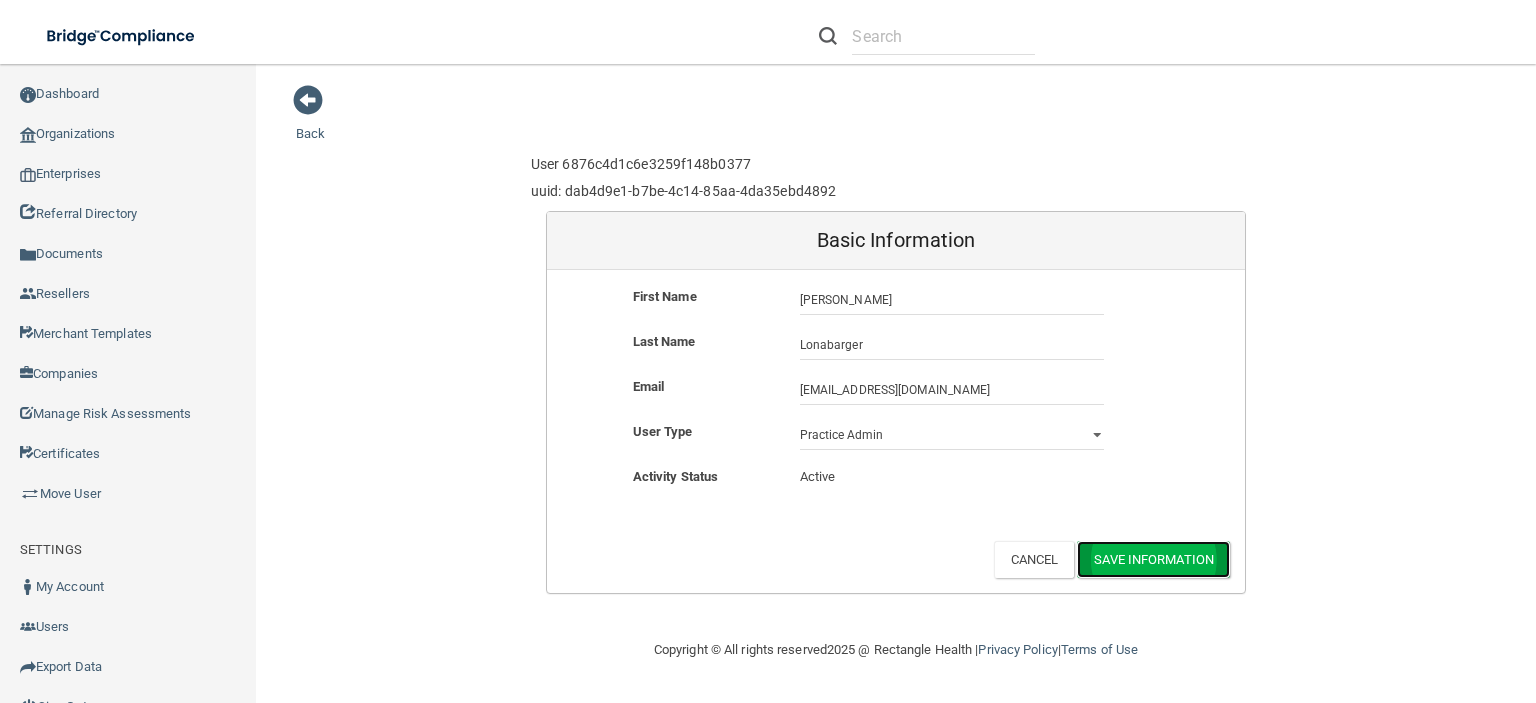 click on "Save Information" at bounding box center [1153, 559] 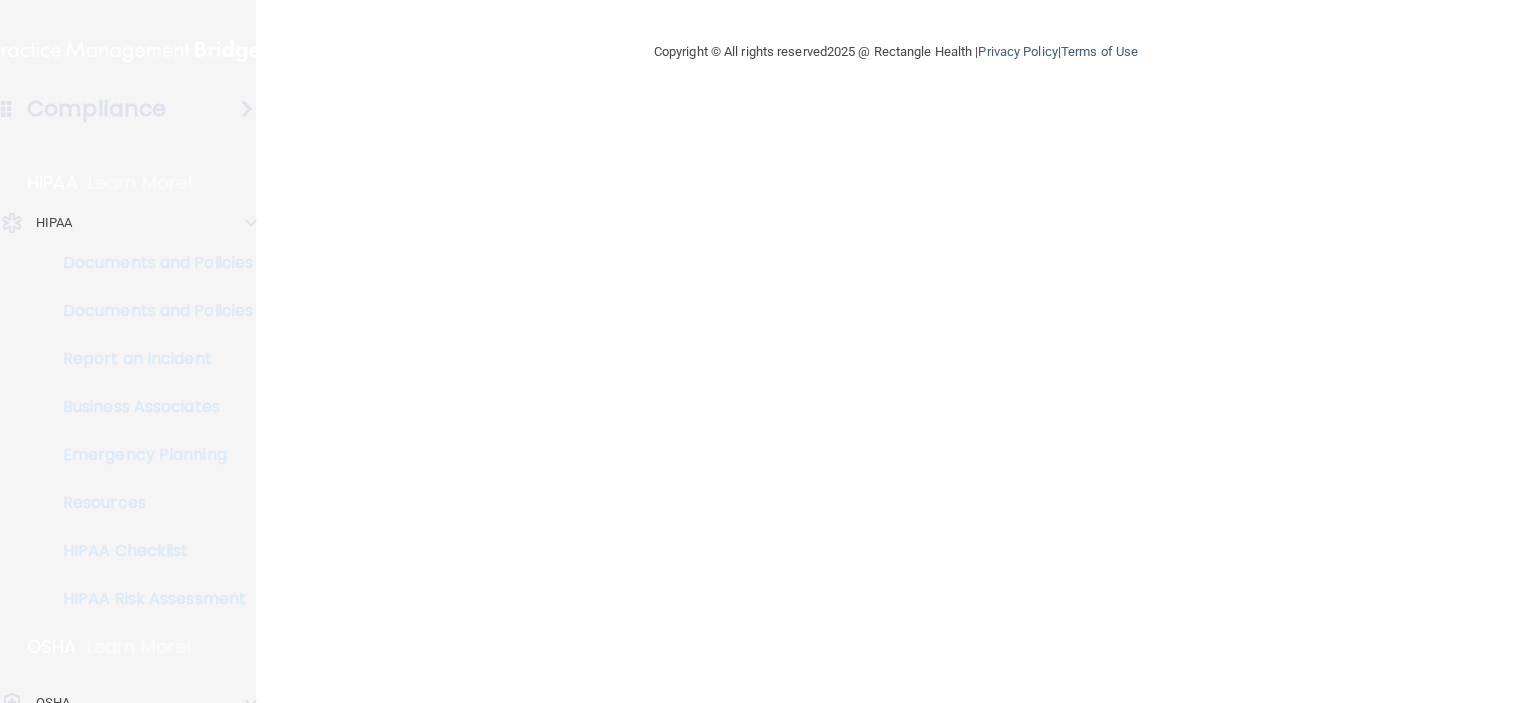 scroll, scrollTop: 0, scrollLeft: 0, axis: both 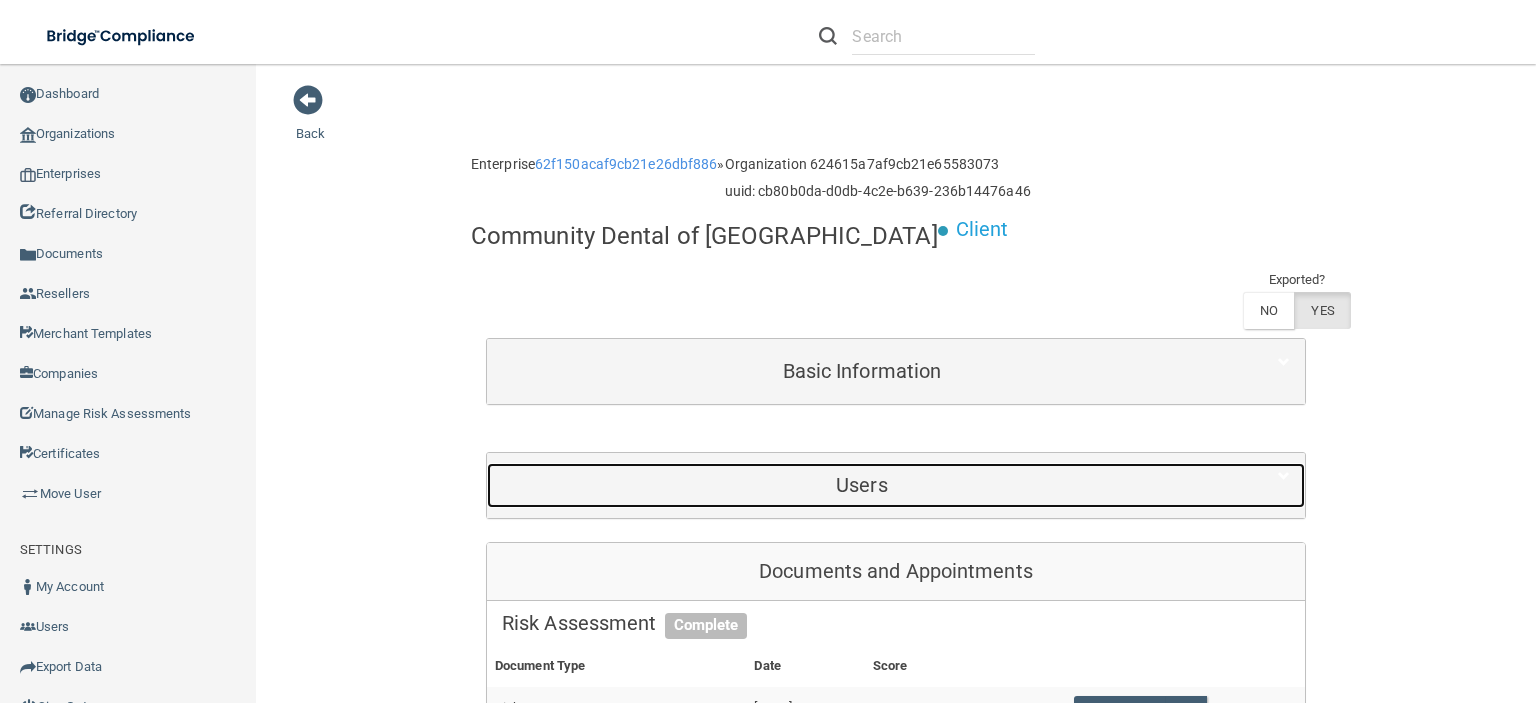 click on "Users" at bounding box center [862, 485] 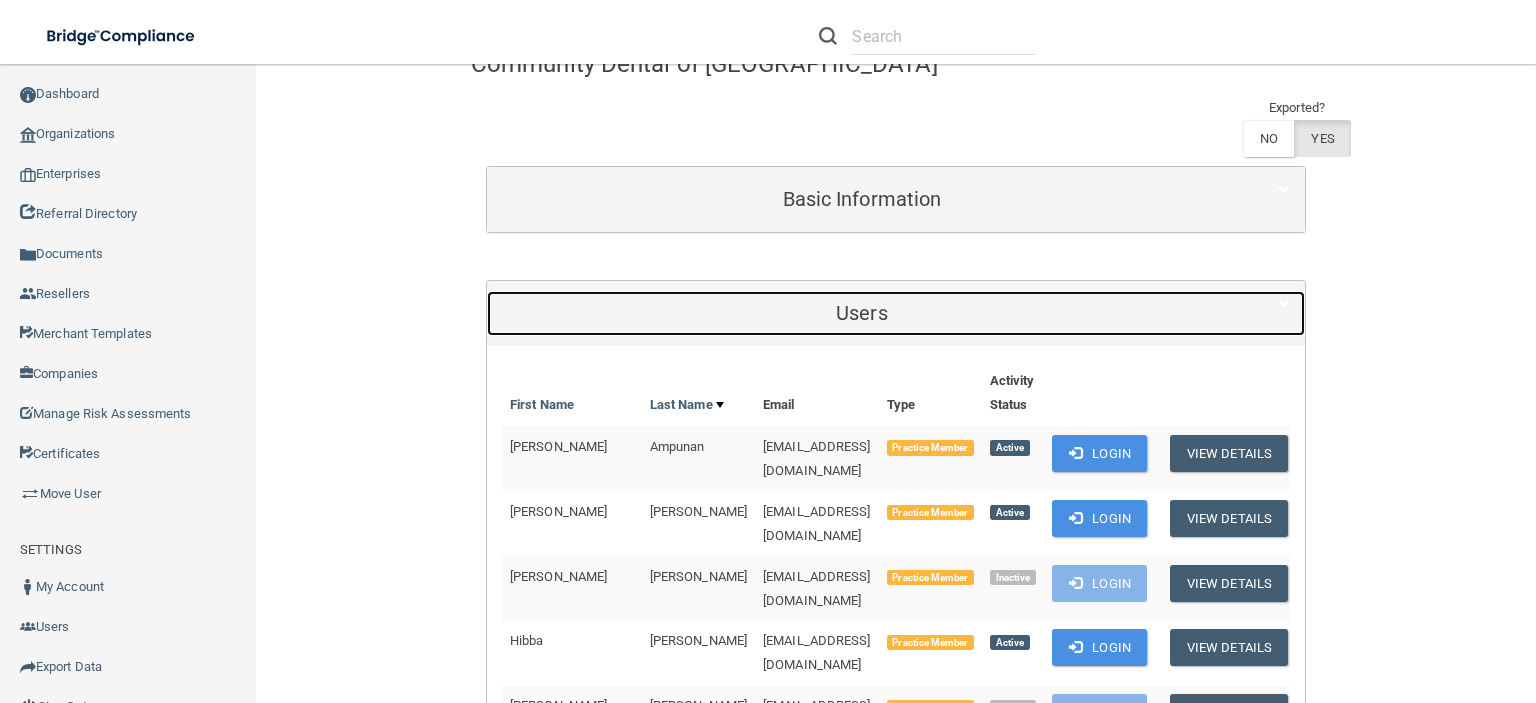 scroll, scrollTop: 300, scrollLeft: 0, axis: vertical 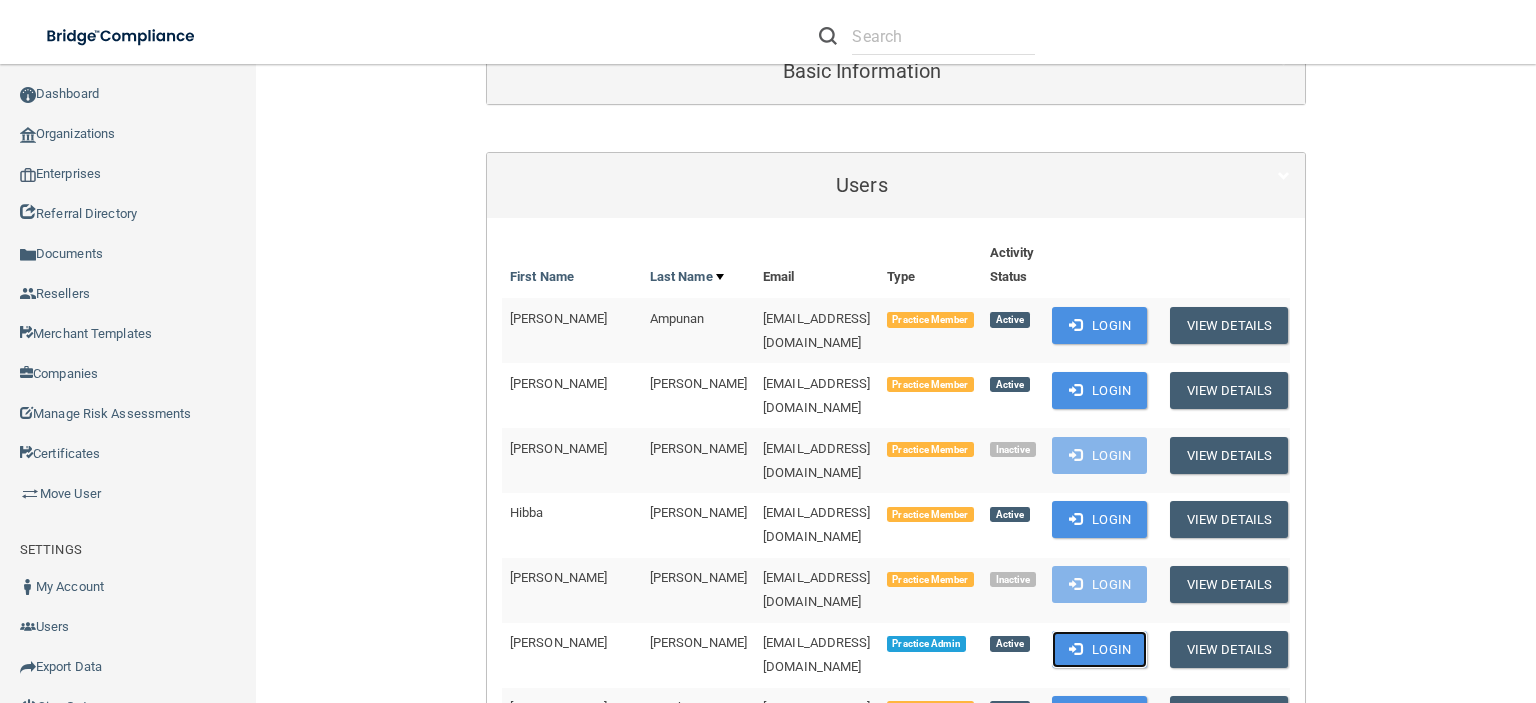 click on "Login" at bounding box center (1099, 649) 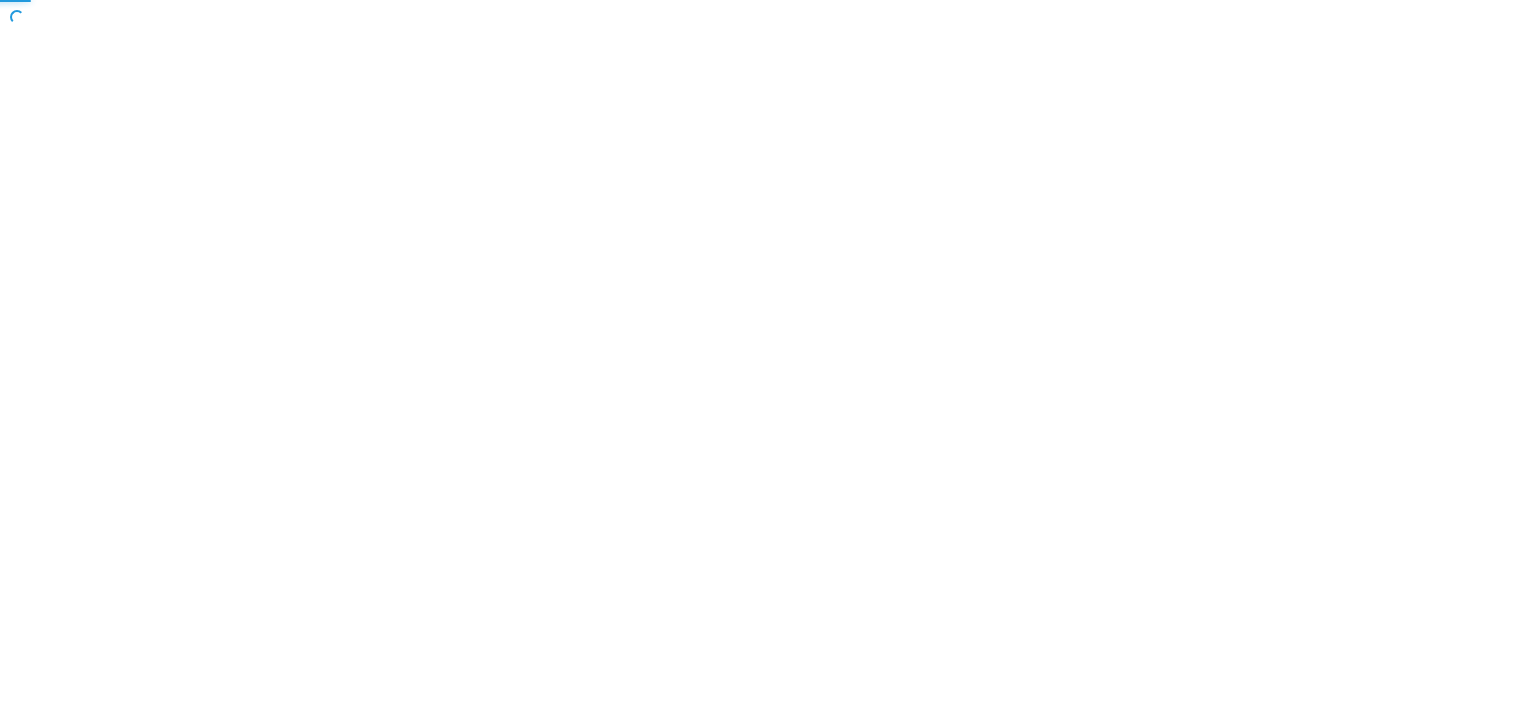 scroll, scrollTop: 0, scrollLeft: 0, axis: both 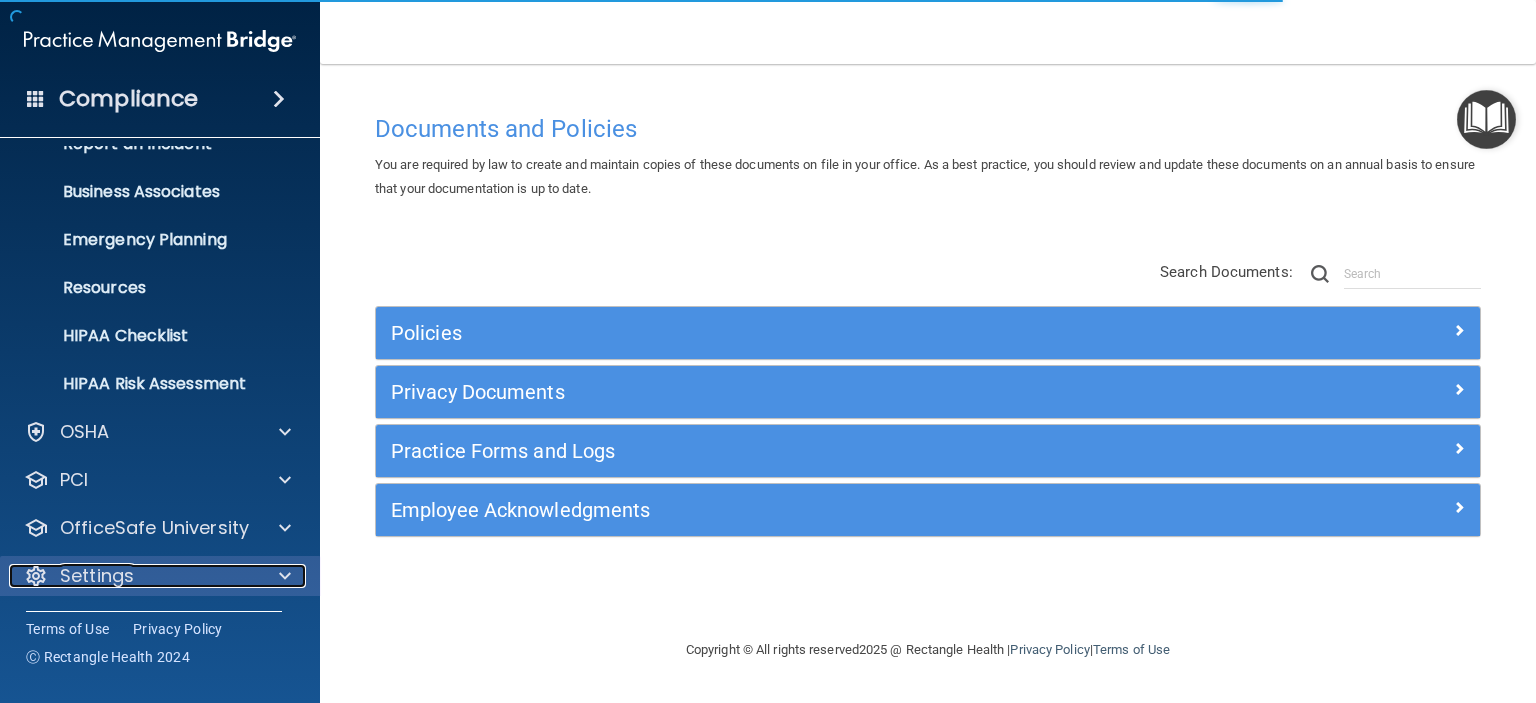 click on "Settings" at bounding box center (133, 576) 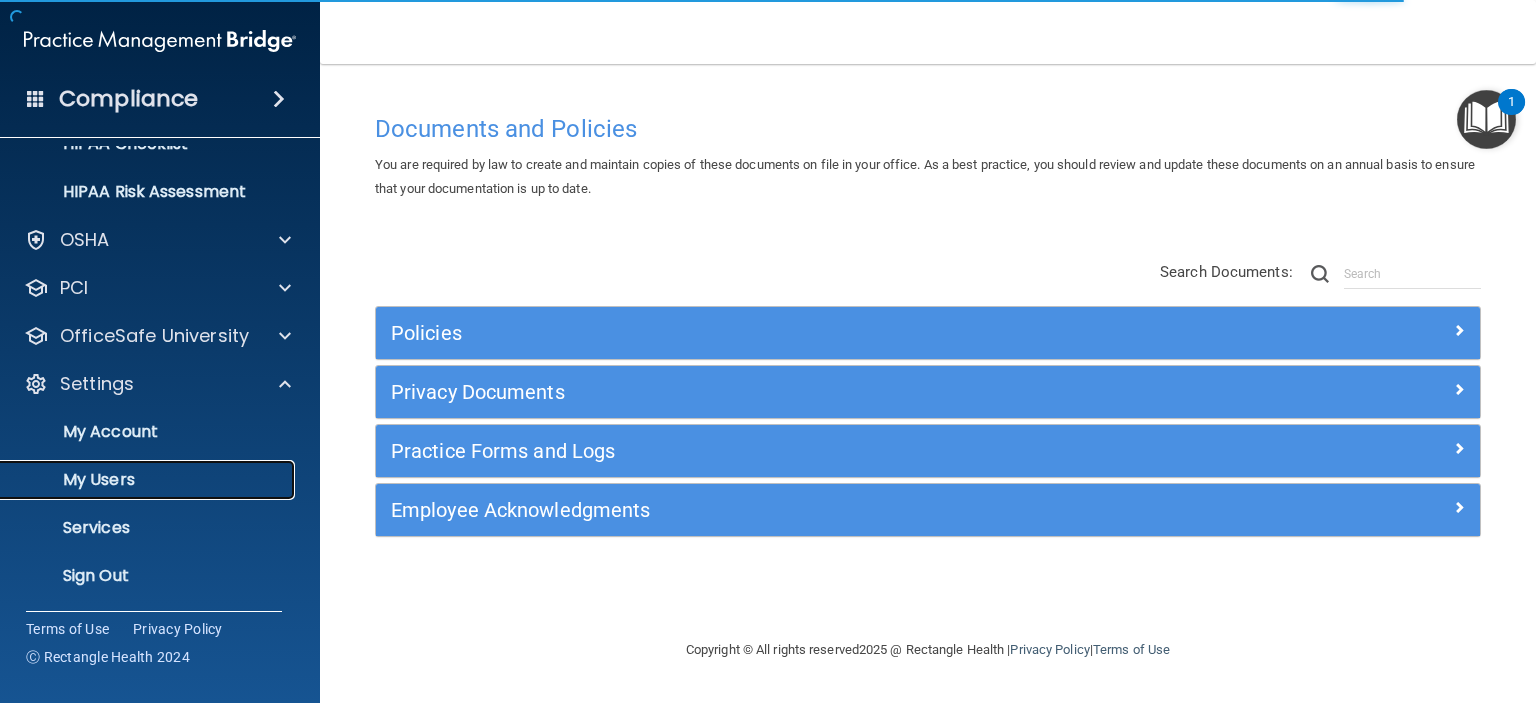 click on "My Users" at bounding box center (149, 480) 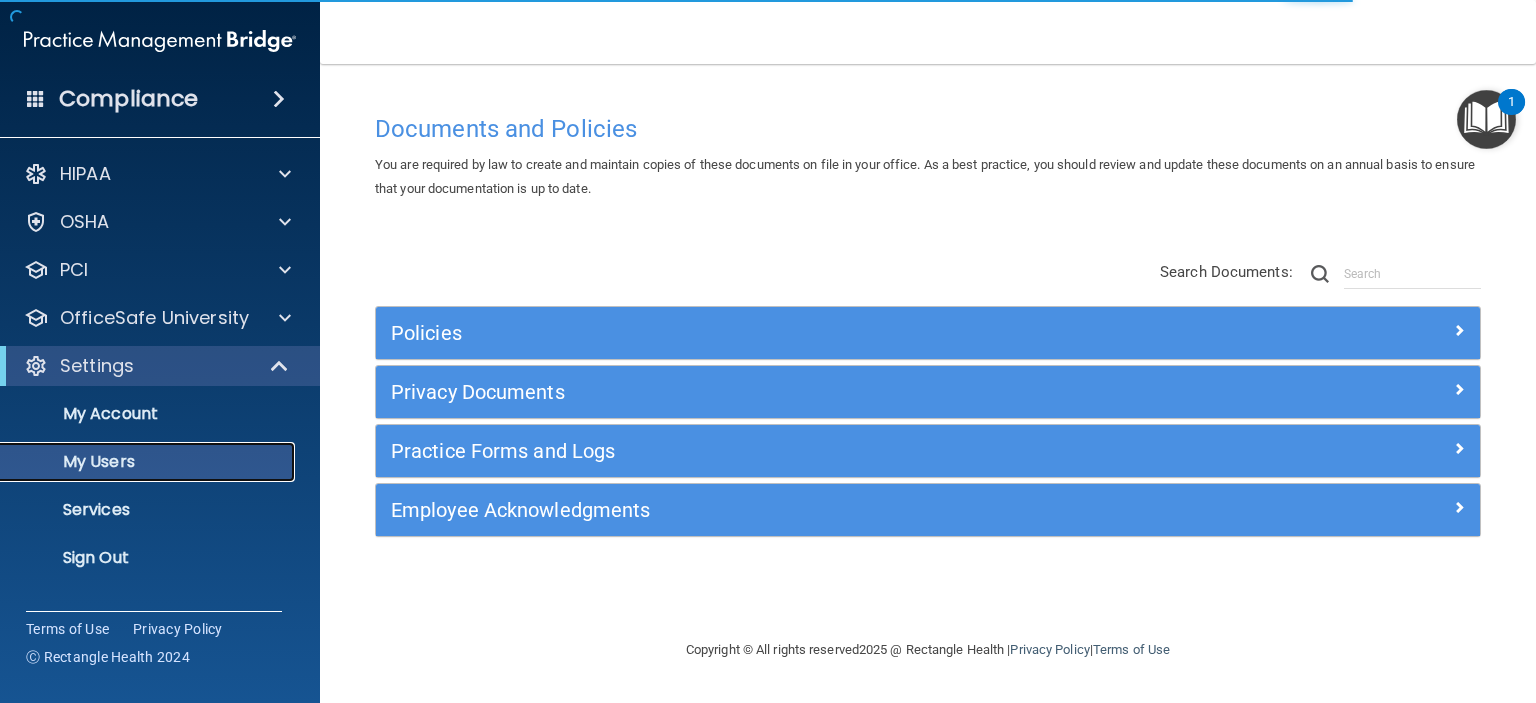select on "20" 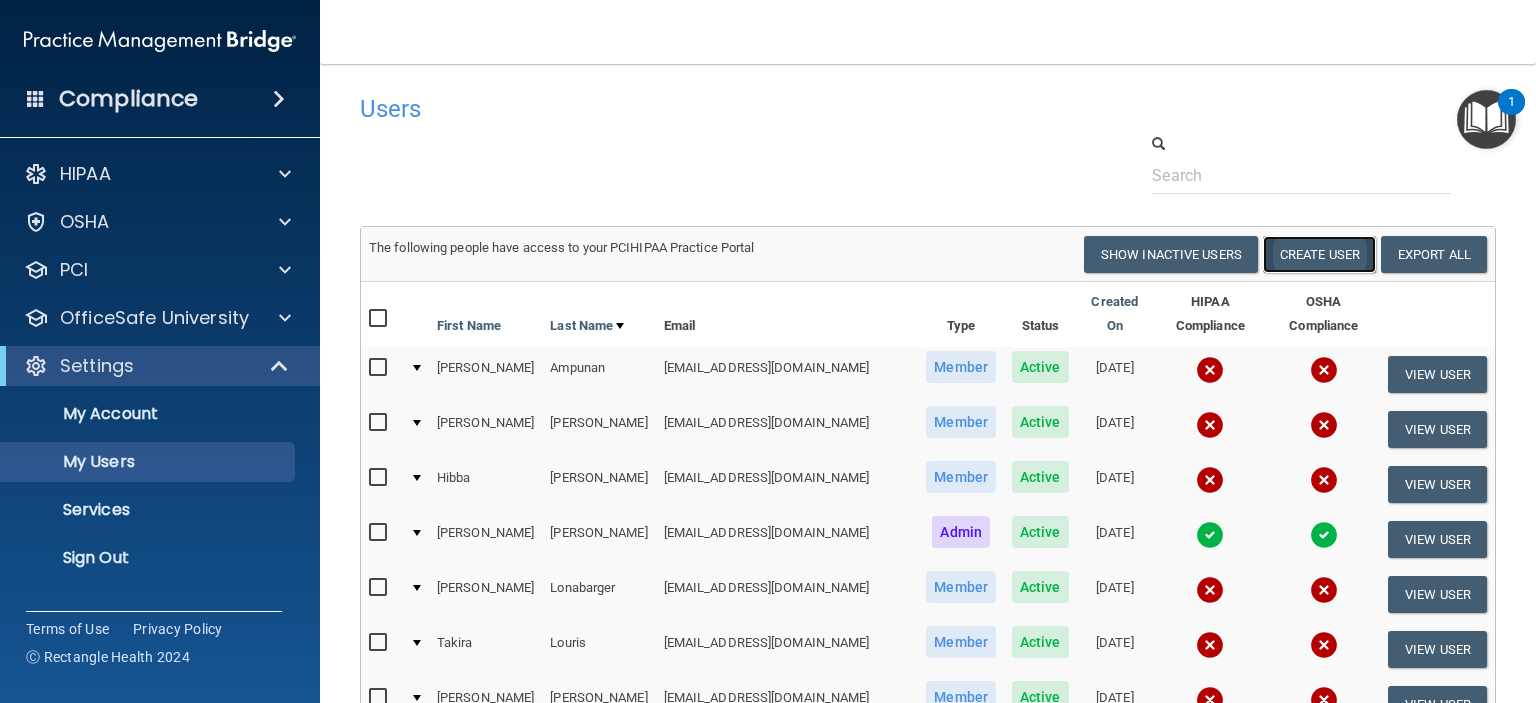 click on "Create User" at bounding box center [1319, 254] 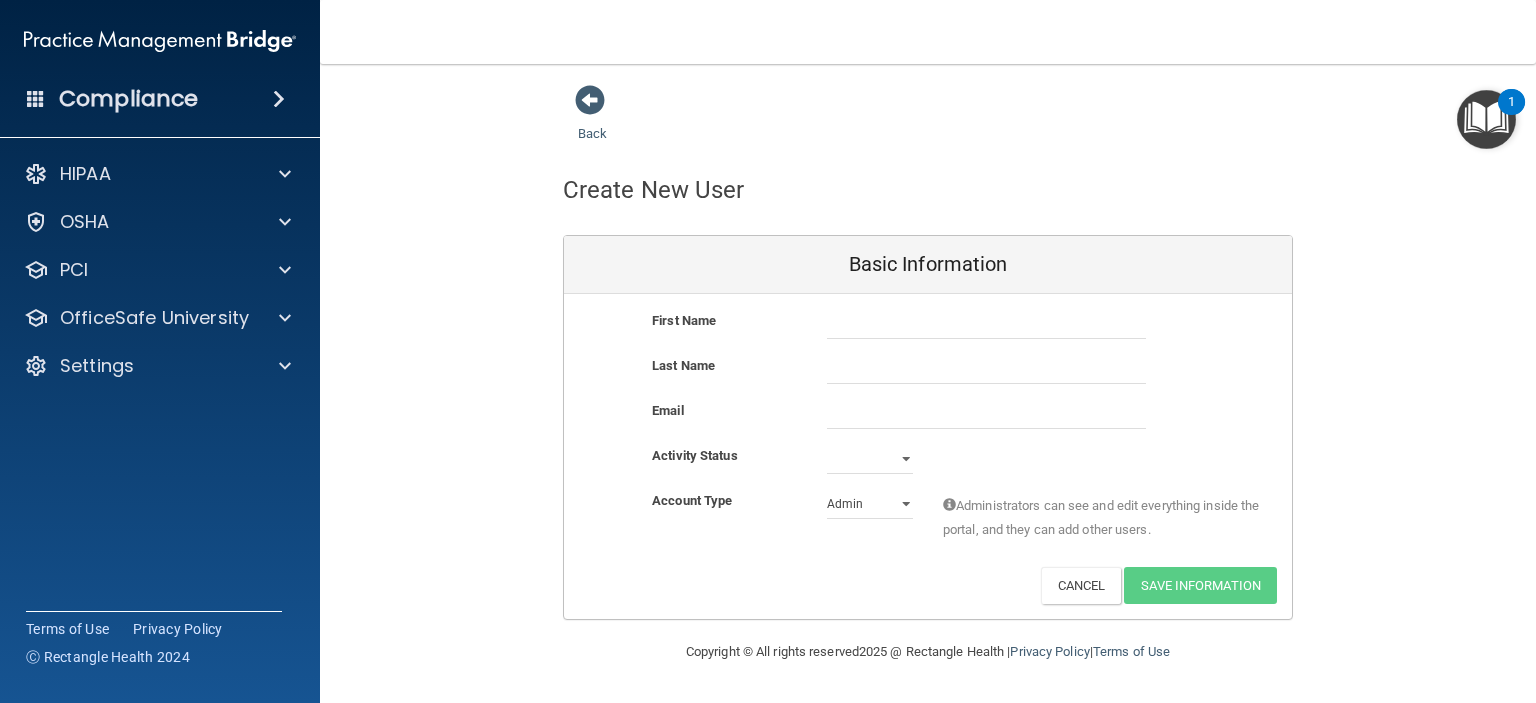 click on "First Name" at bounding box center (928, 331) 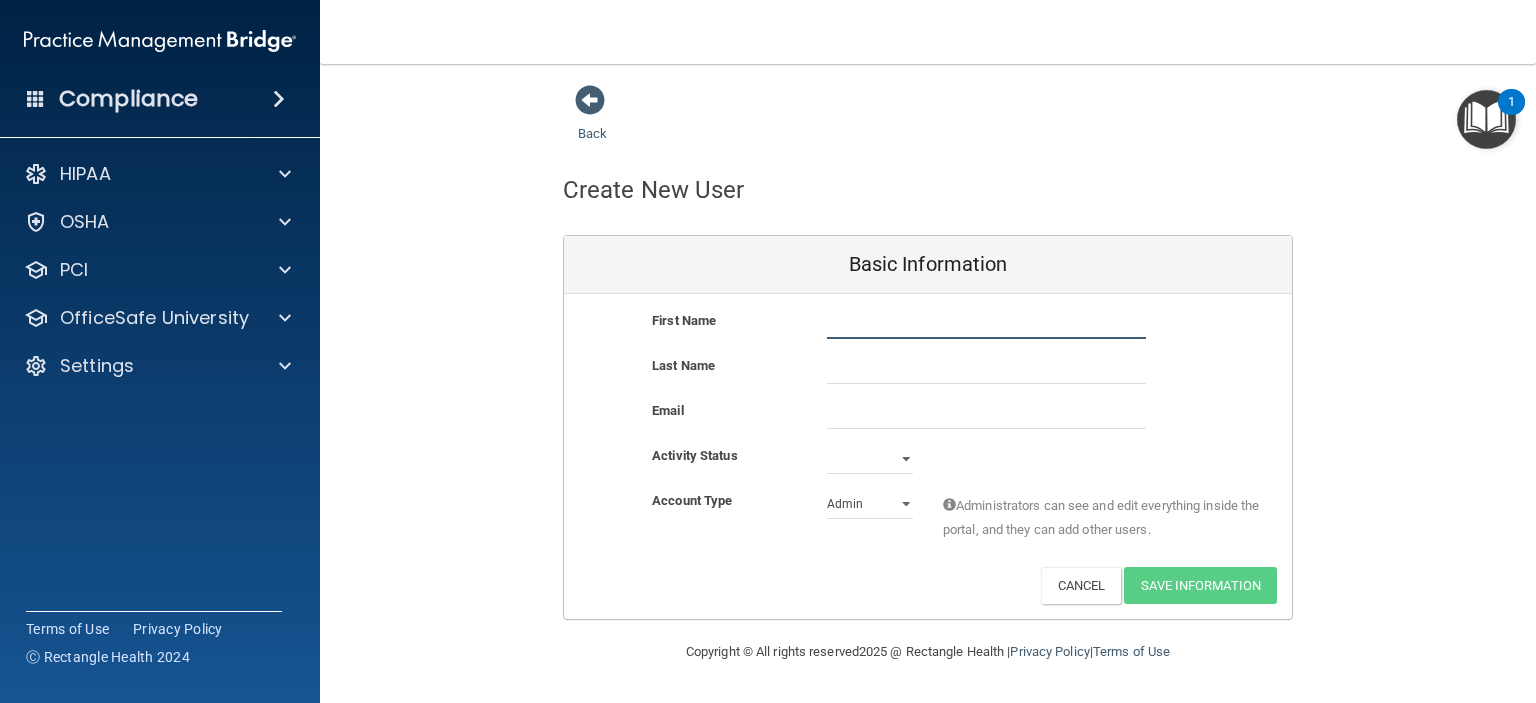 click at bounding box center (986, 324) 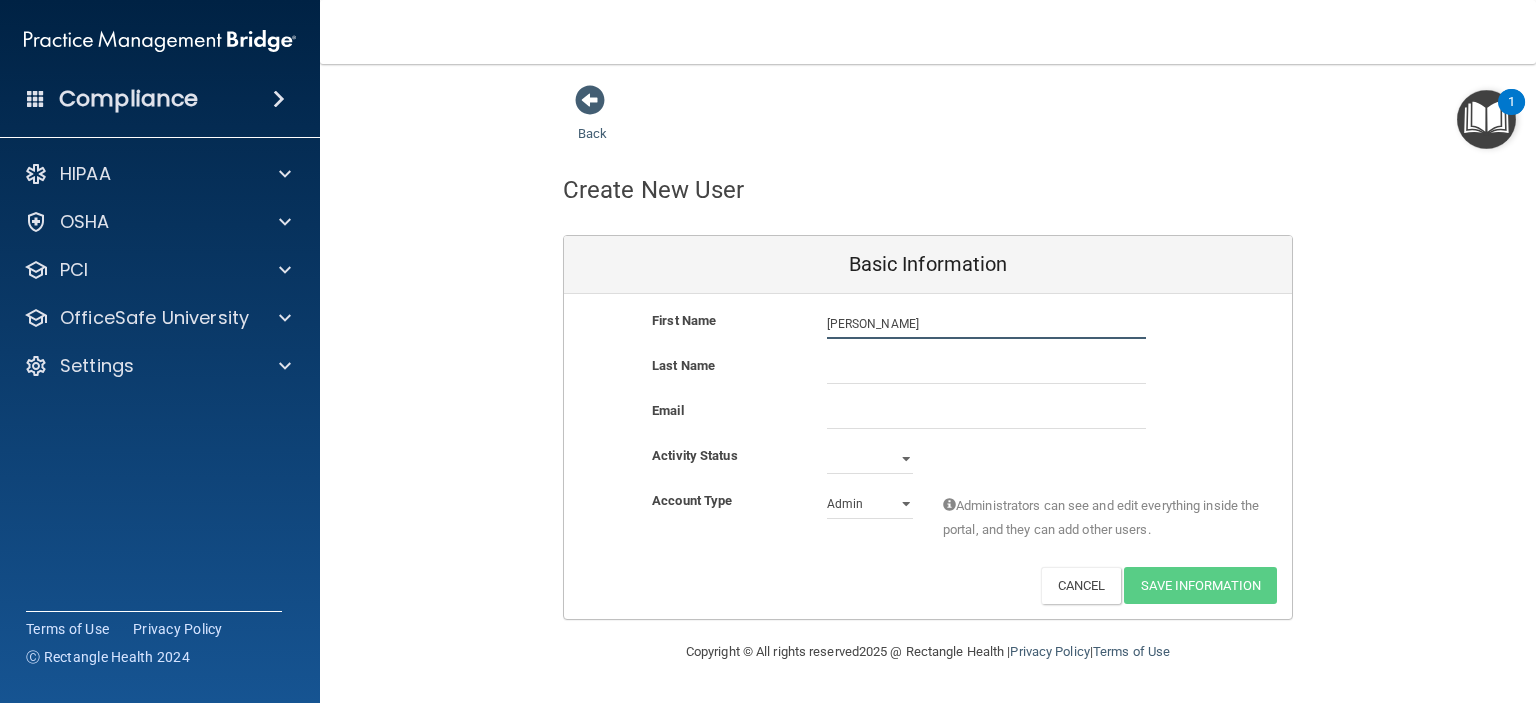 type on "[PERSON_NAME]" 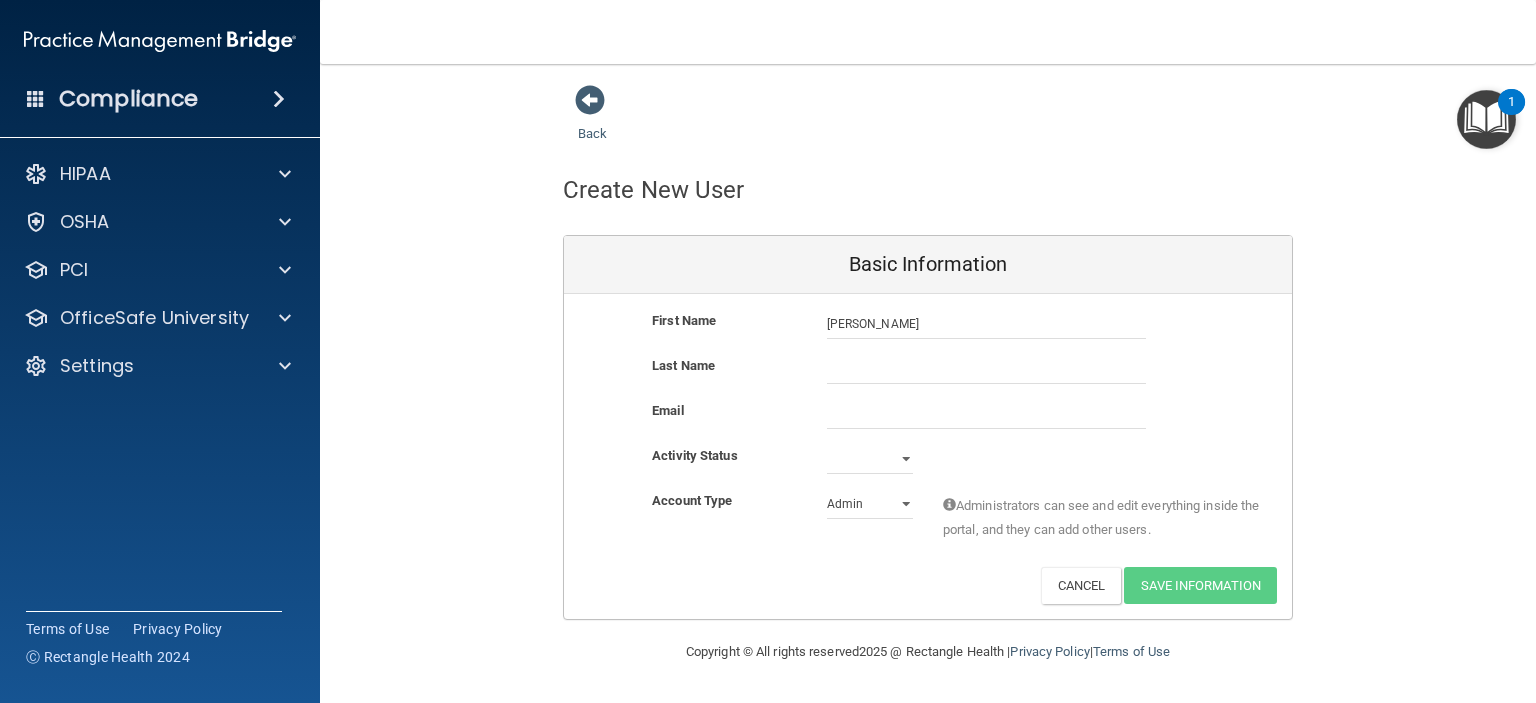 click on "Last Name" at bounding box center [928, 376] 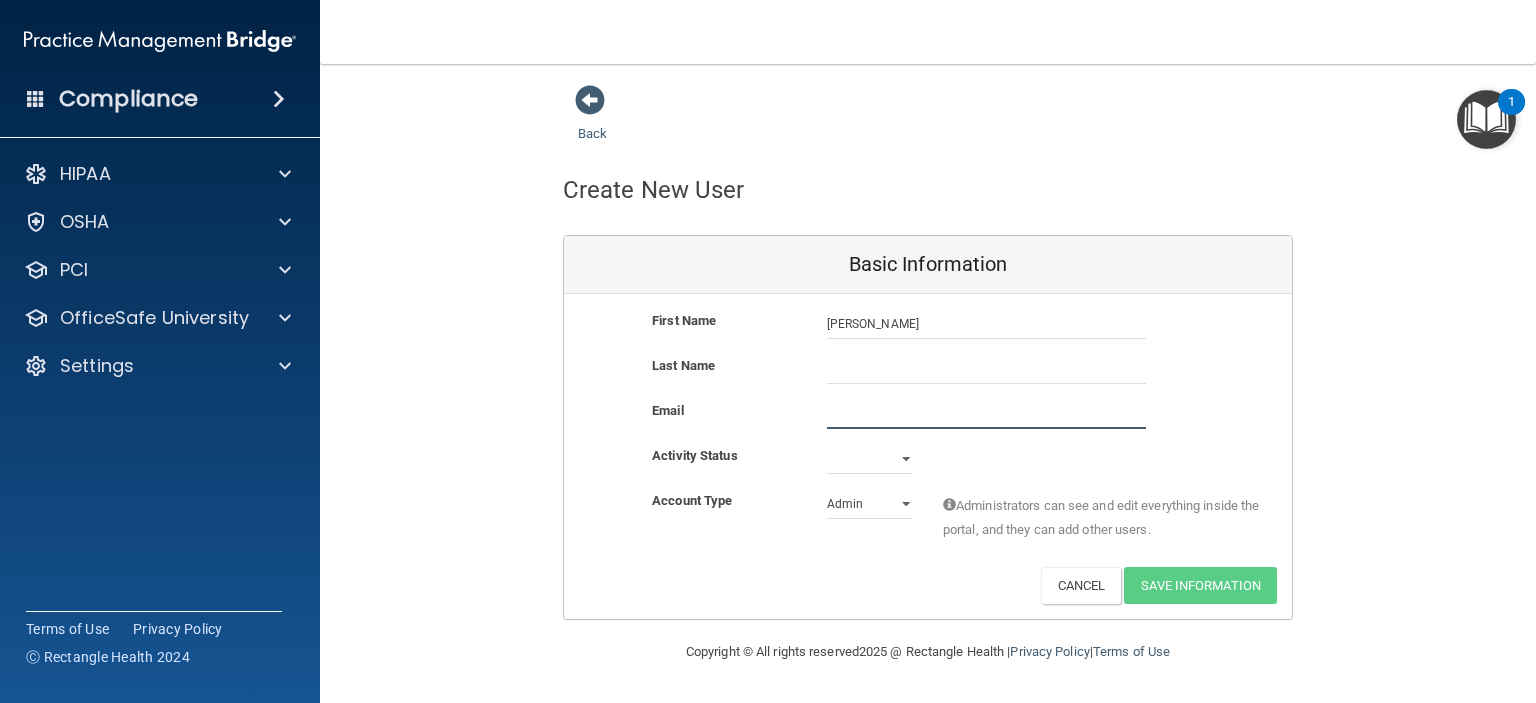 click at bounding box center (986, 414) 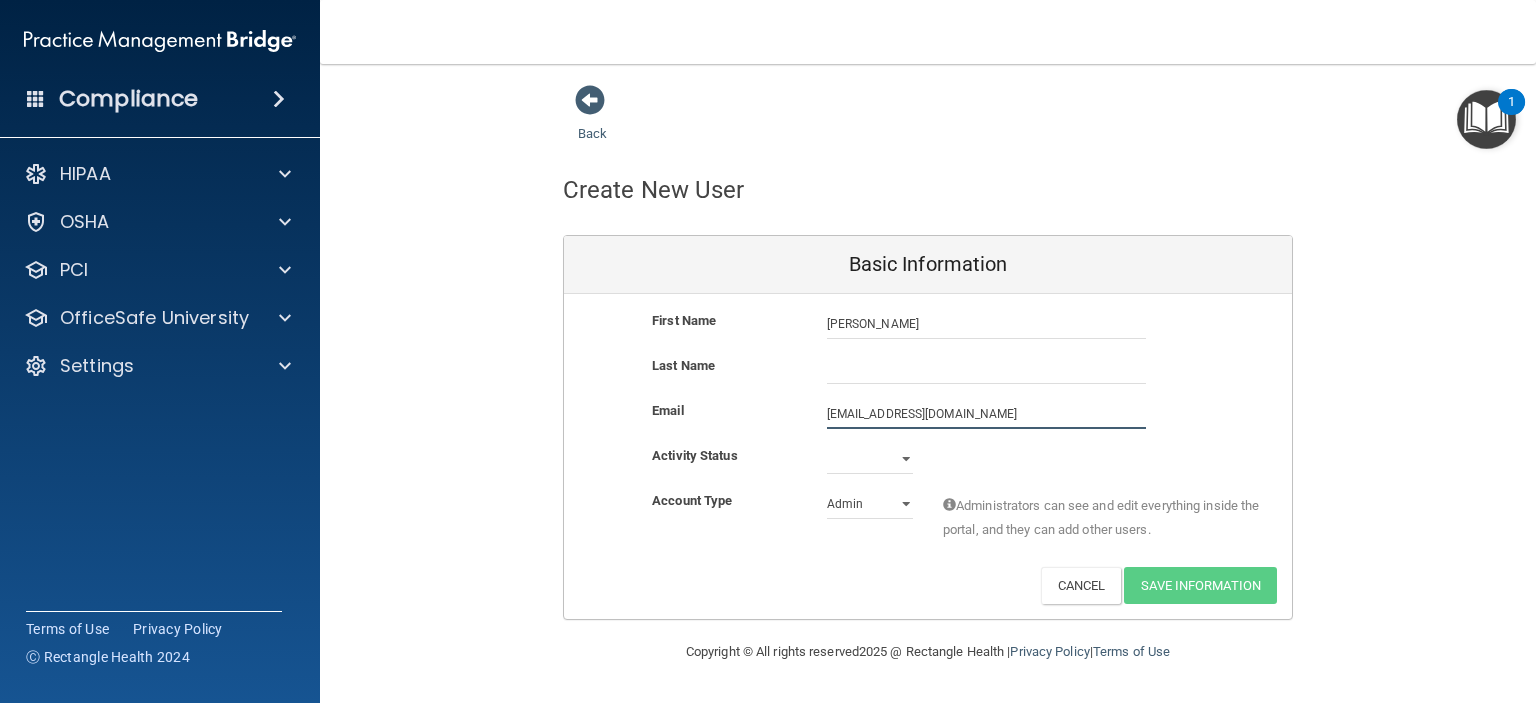 type on "[EMAIL_ADDRESS][DOMAIN_NAME]" 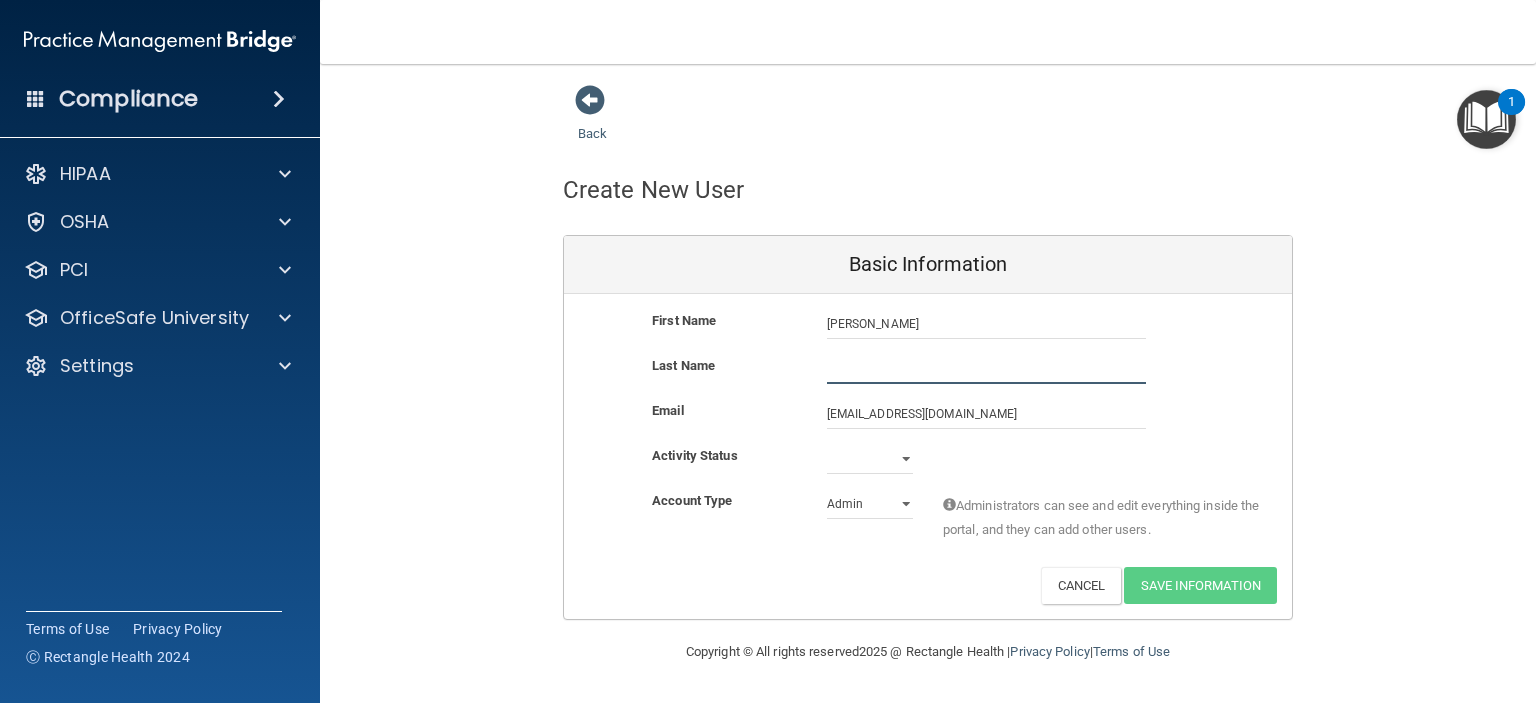 click at bounding box center (986, 369) 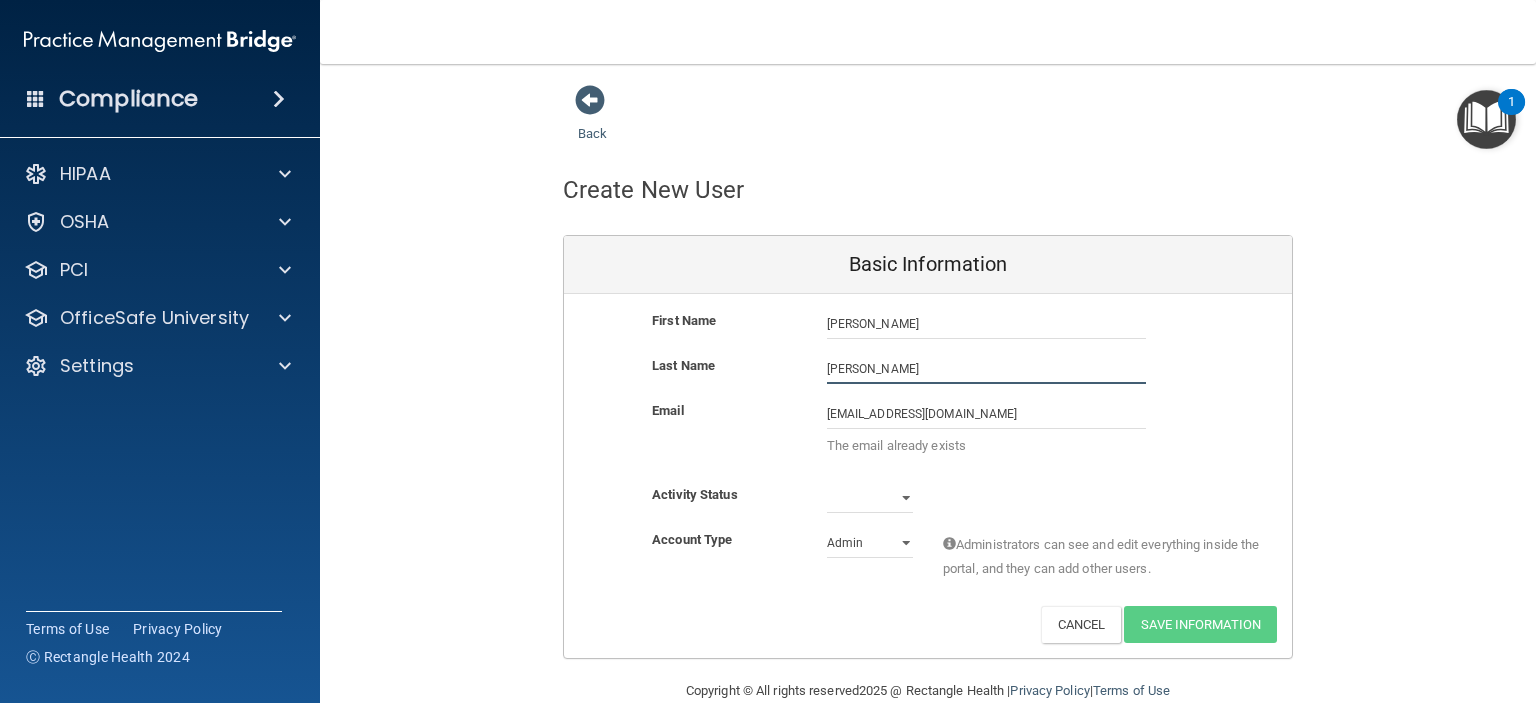 type on "[PERSON_NAME]" 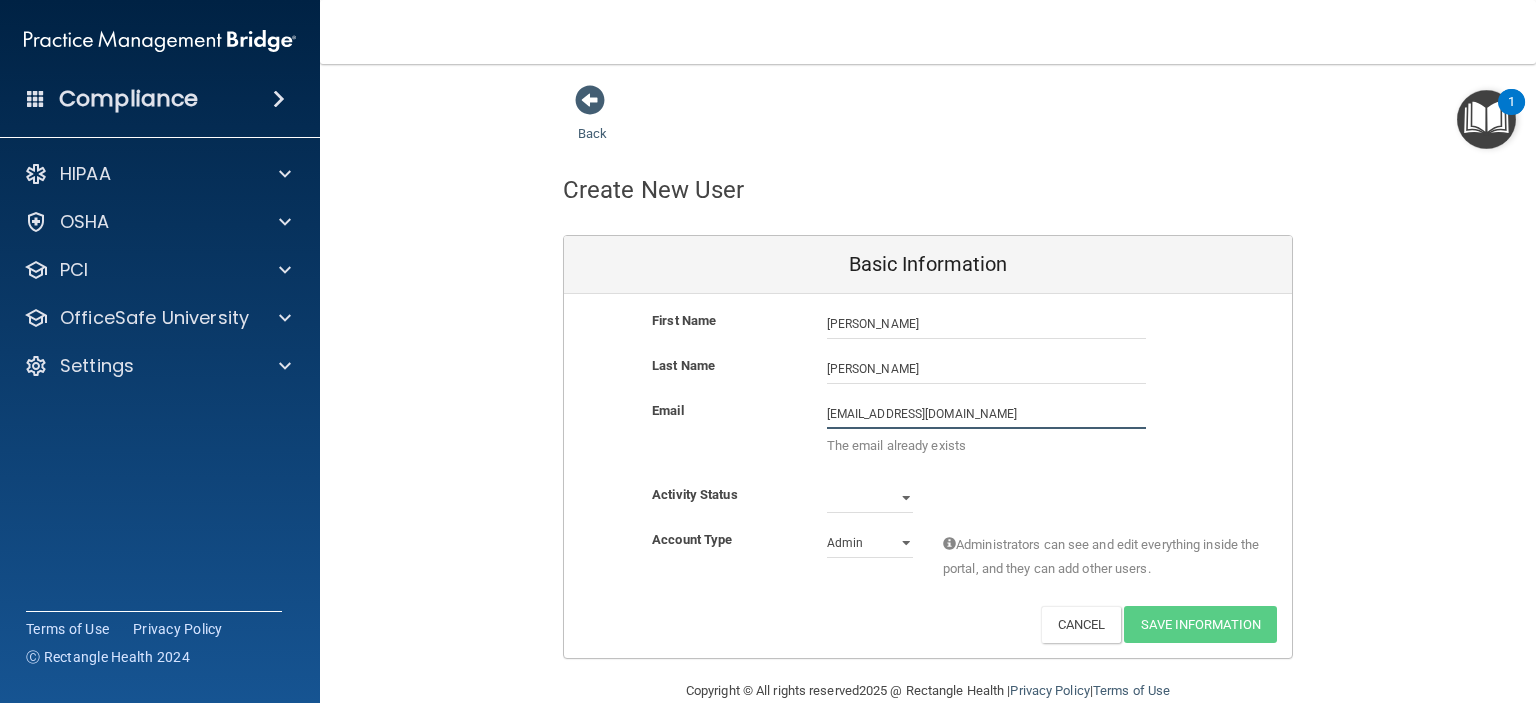 drag, startPoint x: 1062, startPoint y: 424, endPoint x: 752, endPoint y: 408, distance: 310.41263 